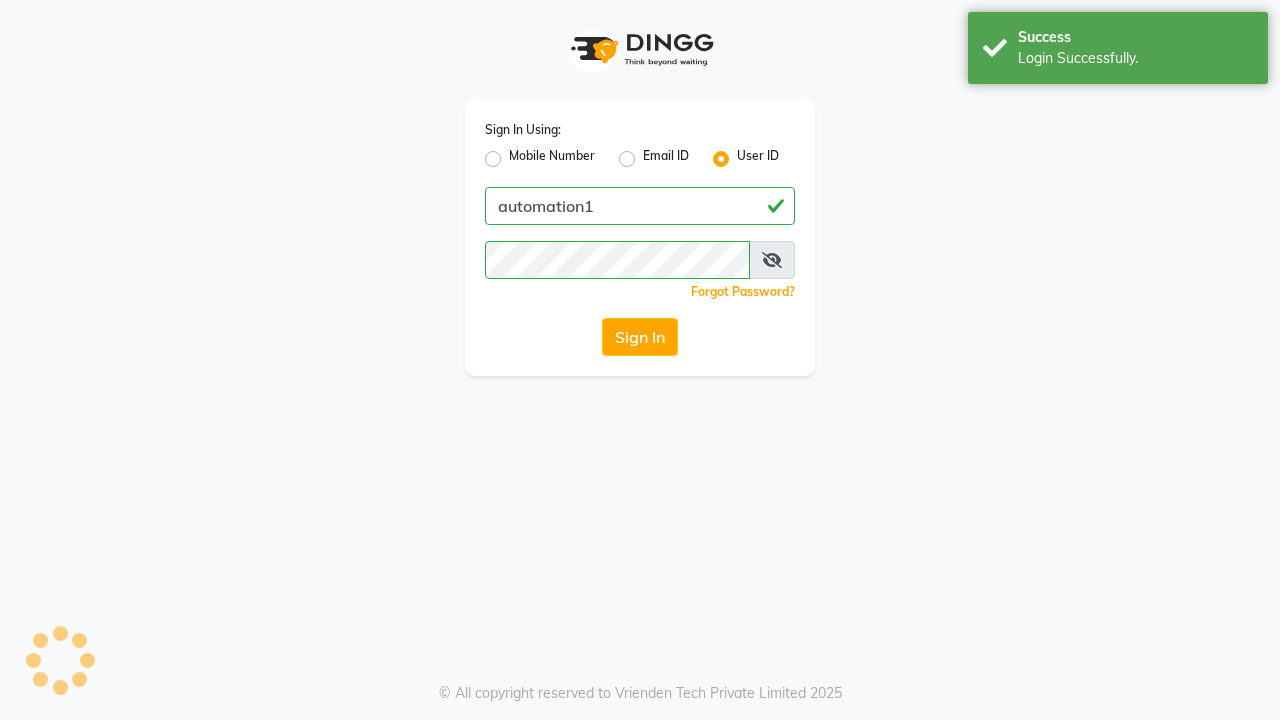 scroll, scrollTop: 0, scrollLeft: 0, axis: both 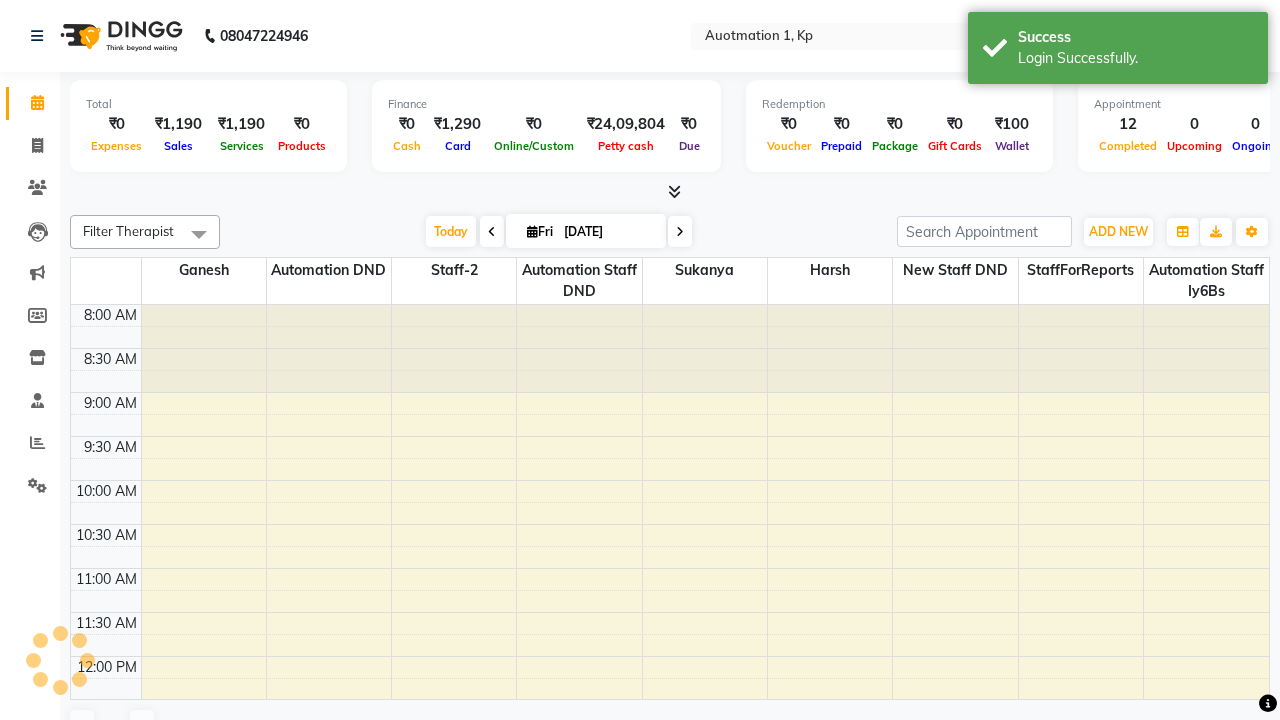 select on "en" 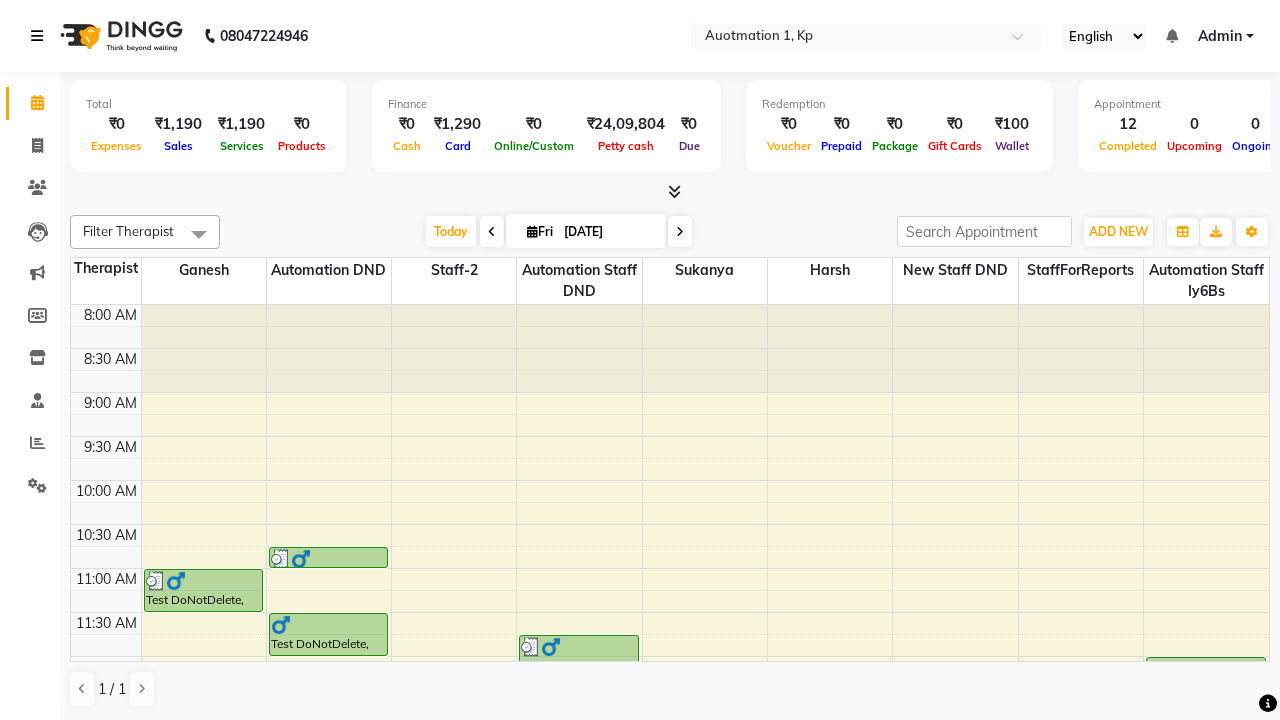 click at bounding box center [37, 36] 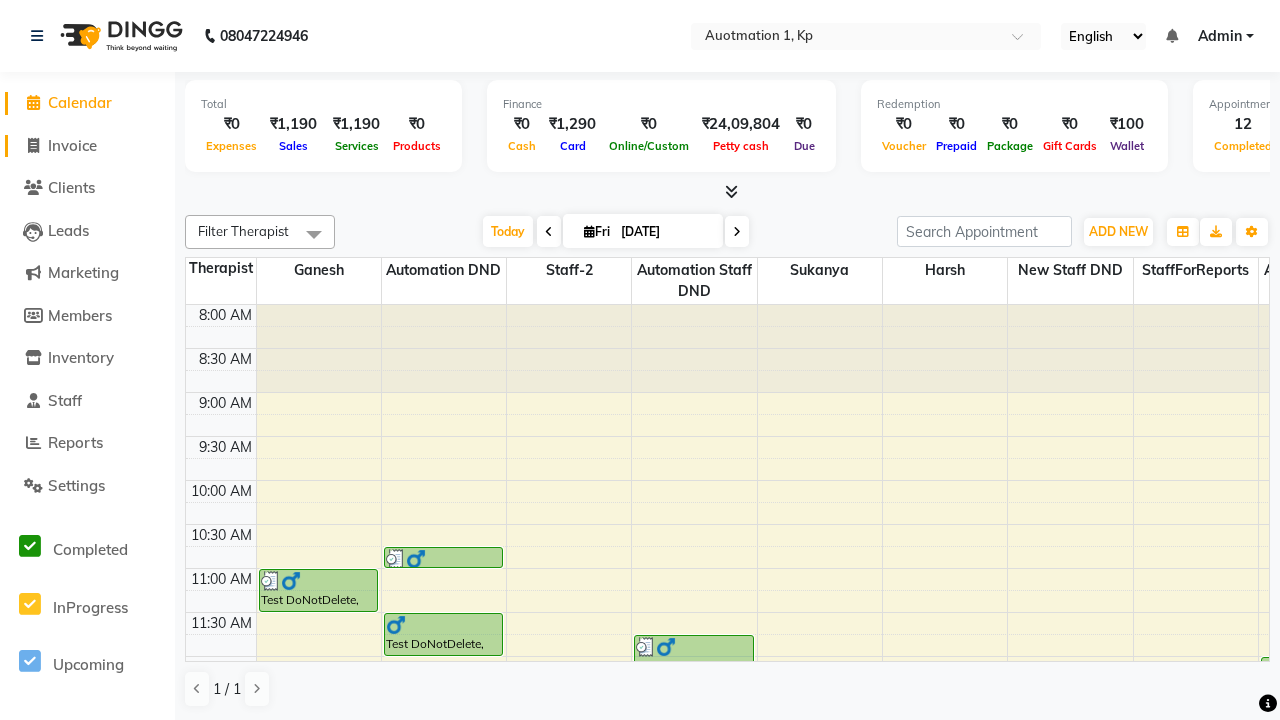 click on "Invoice" 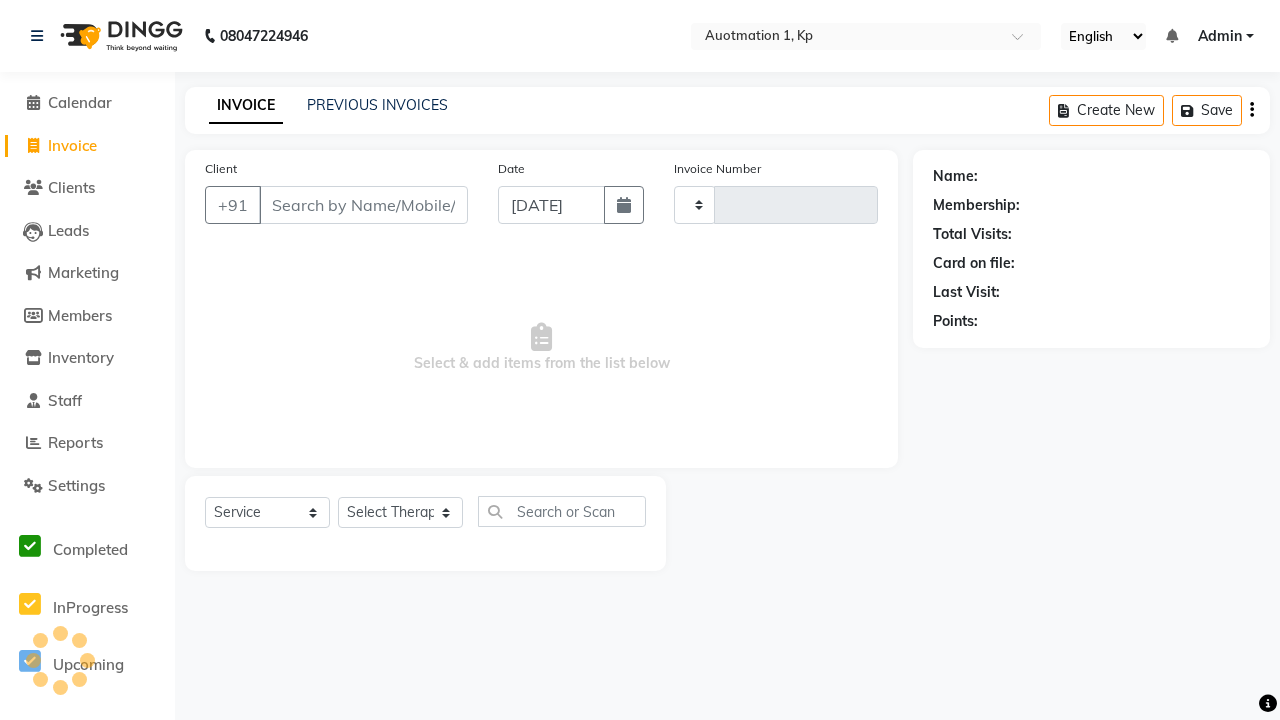 select on "150" 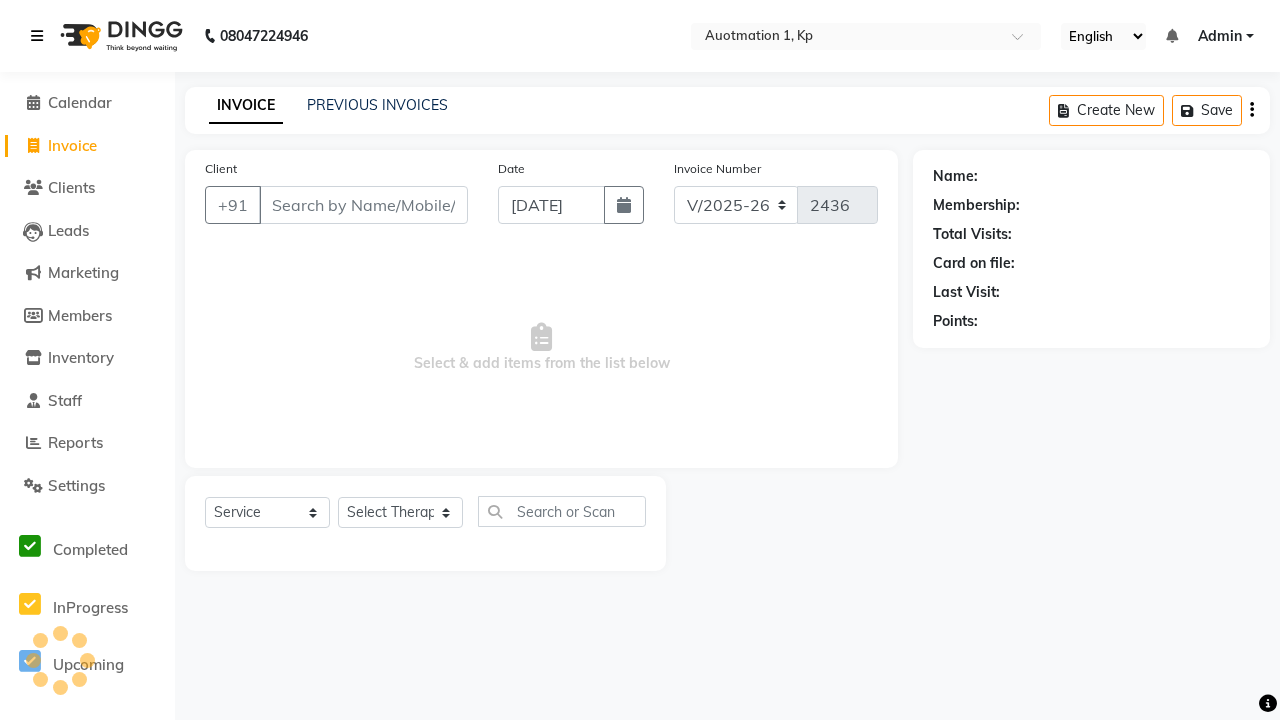 click at bounding box center [37, 36] 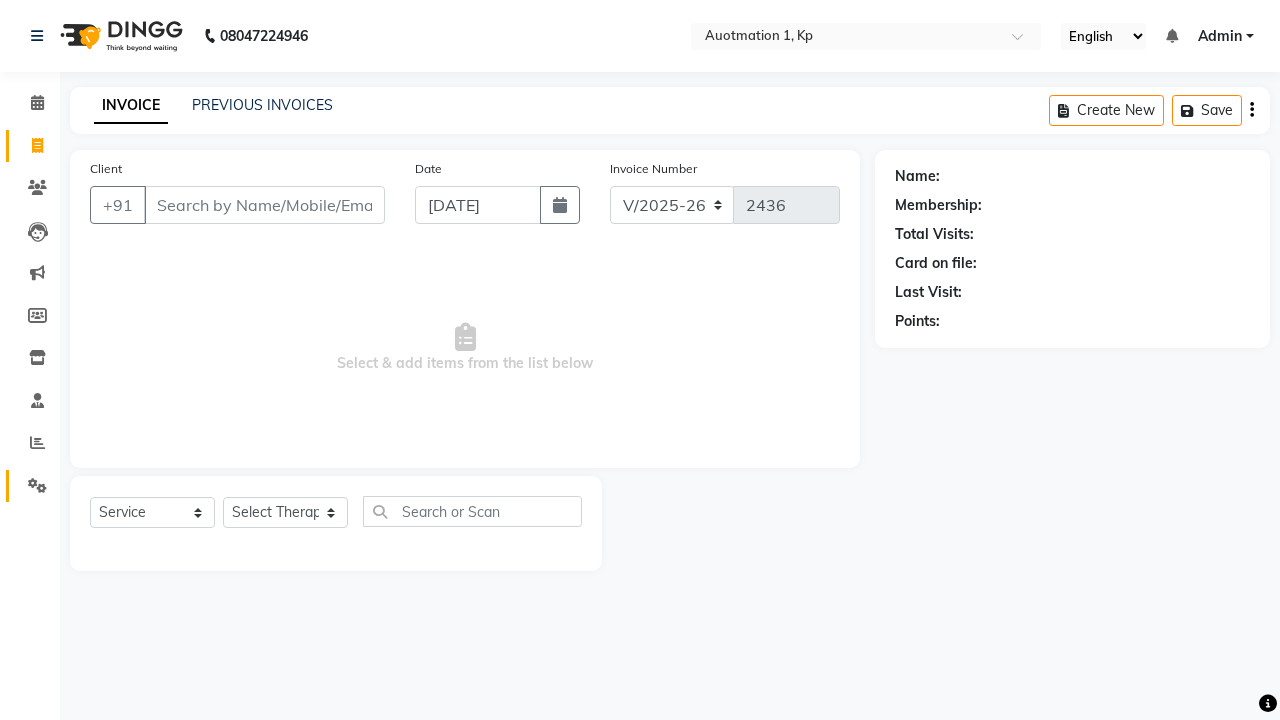 click 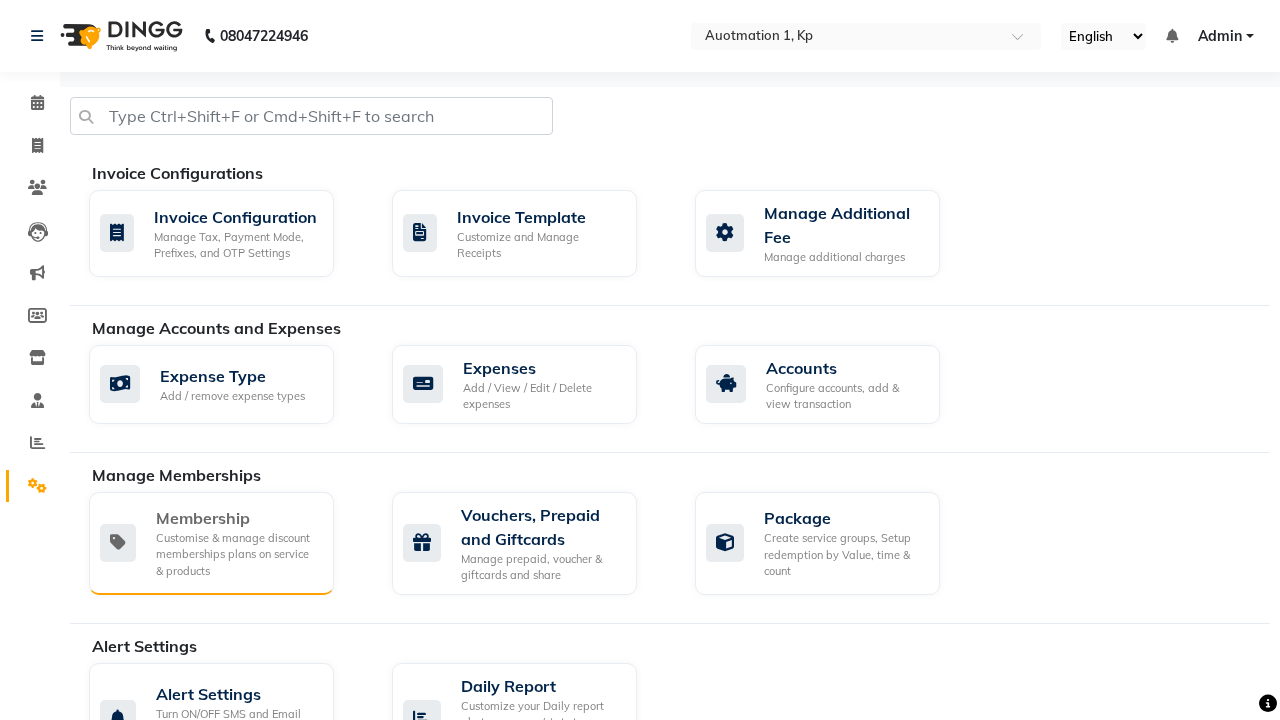 click on "Membership" 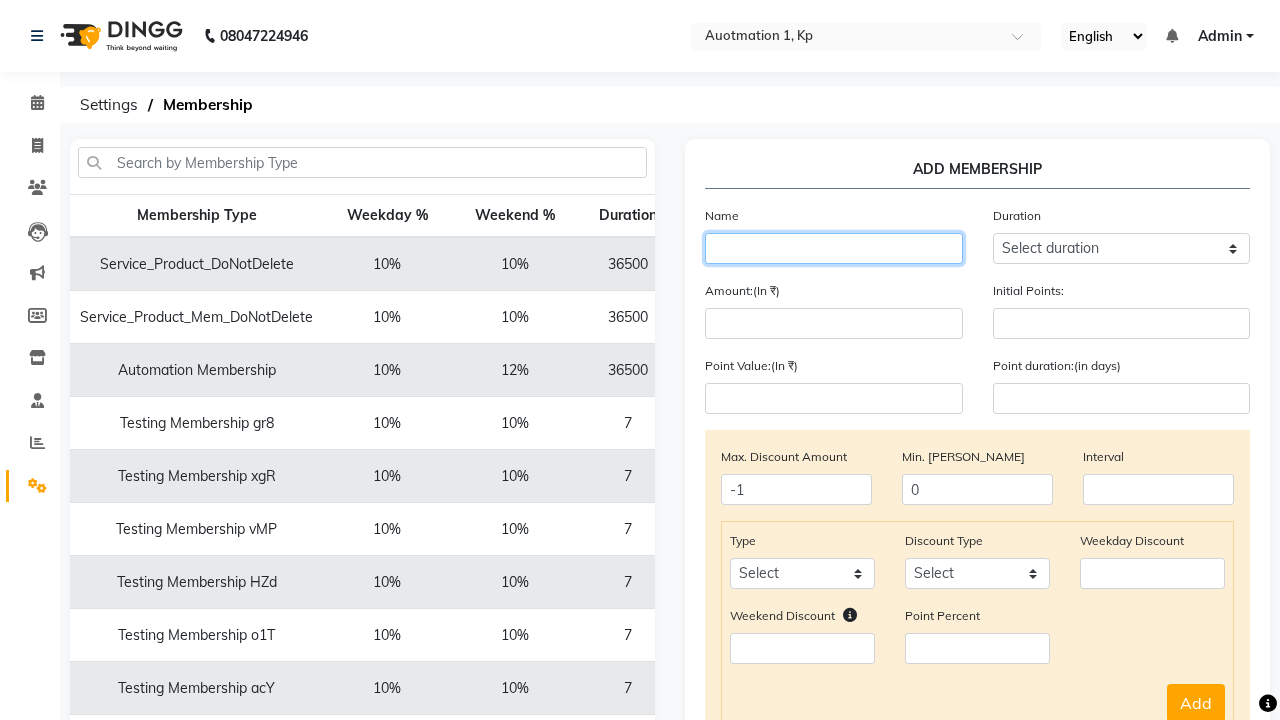 type on "Testing Membership 1p0" 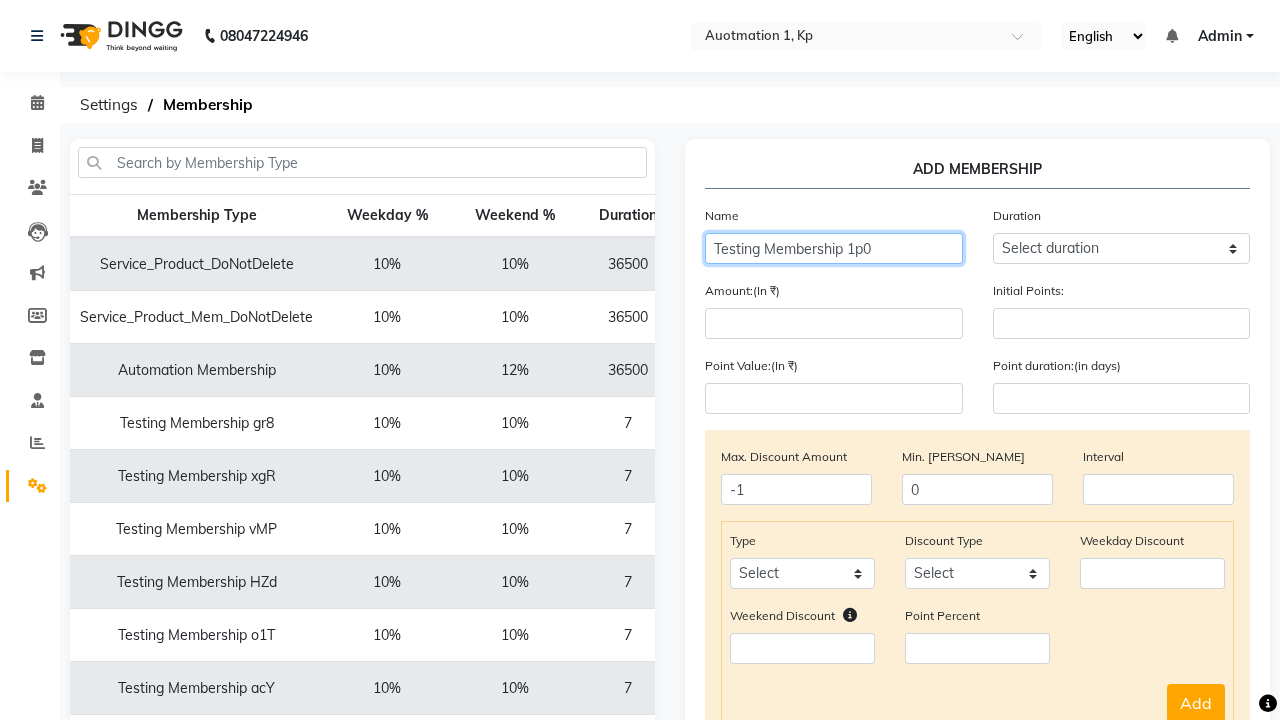 select on "1: 7" 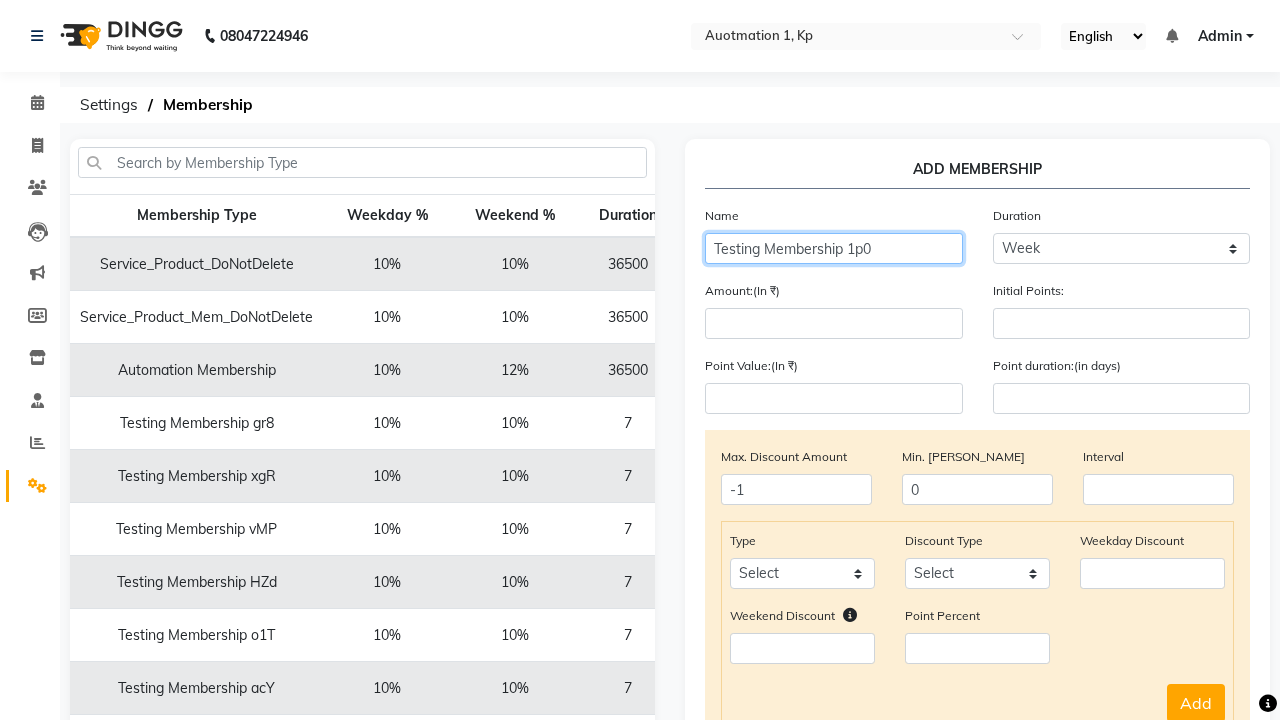 type on "7" 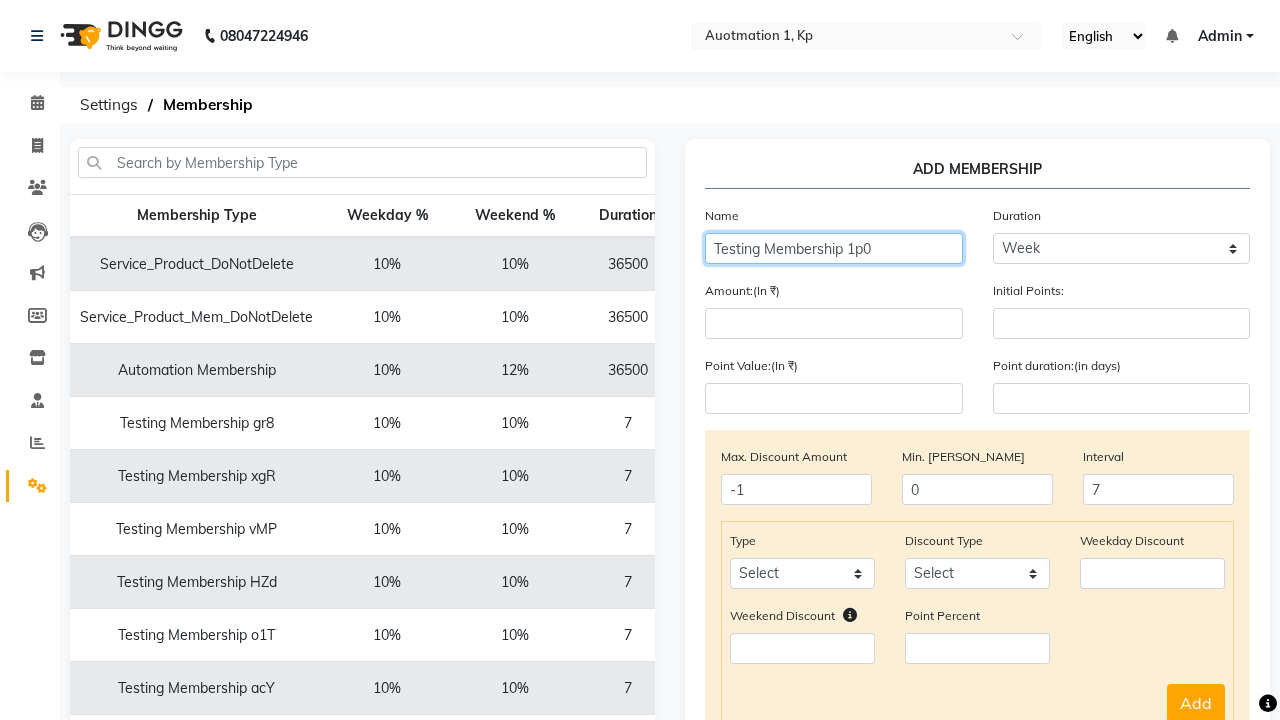 type on "Testing Membership 1p0" 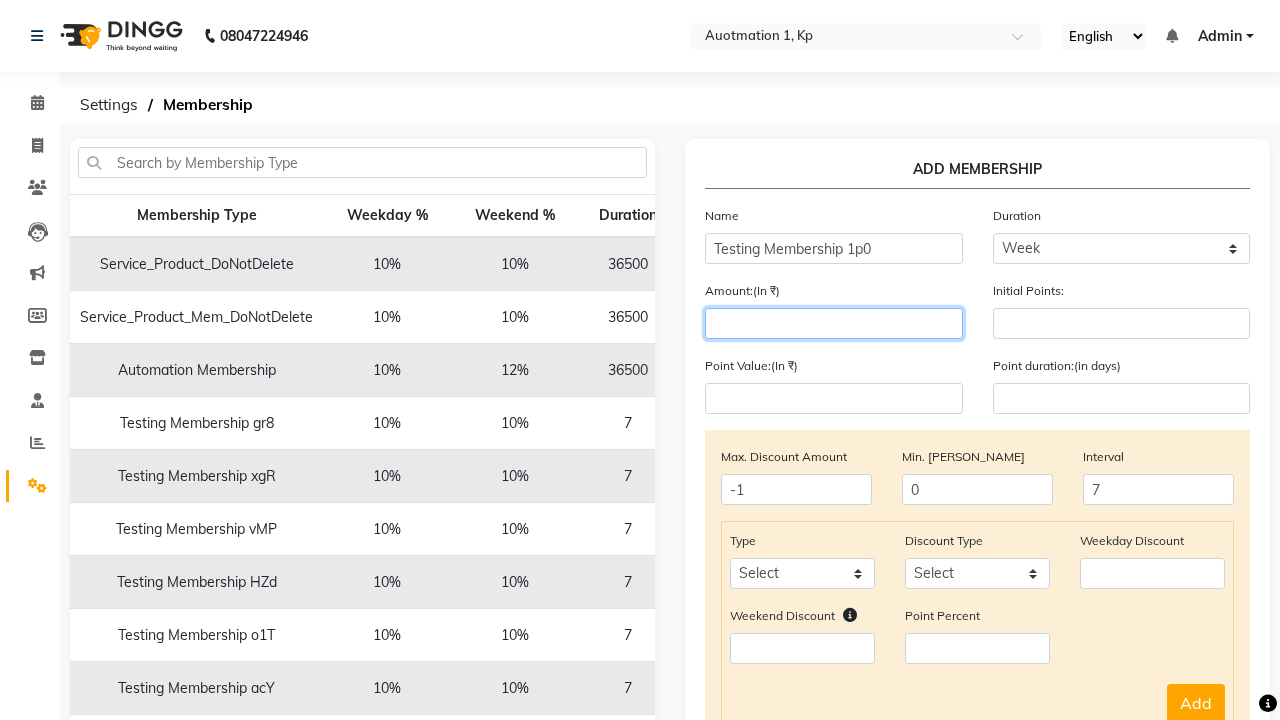 type on "1000" 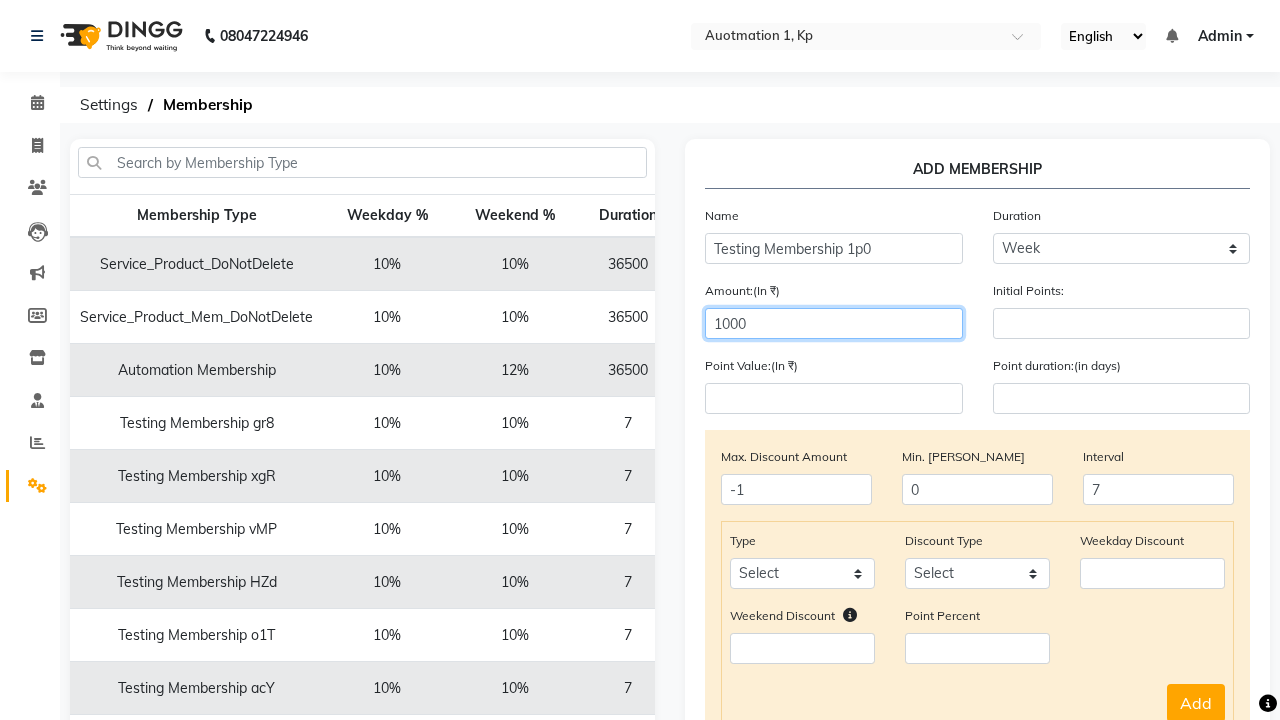 select on "service" 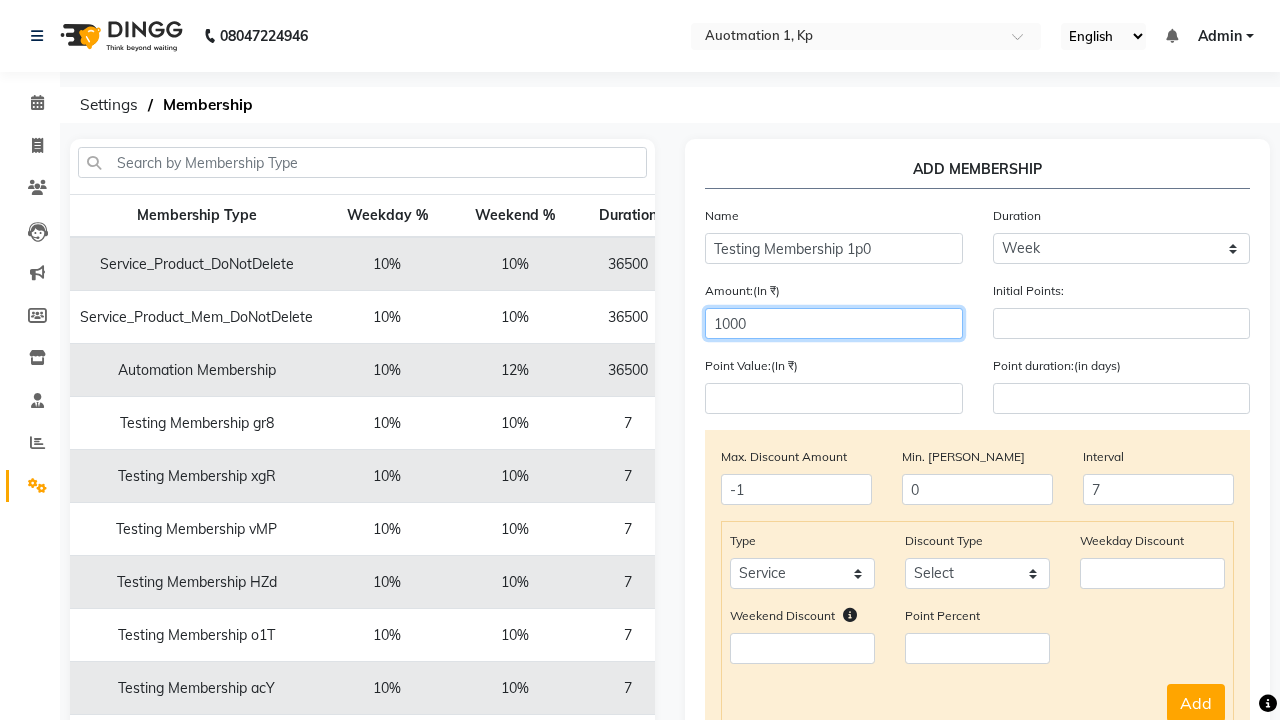 select on "Percent" 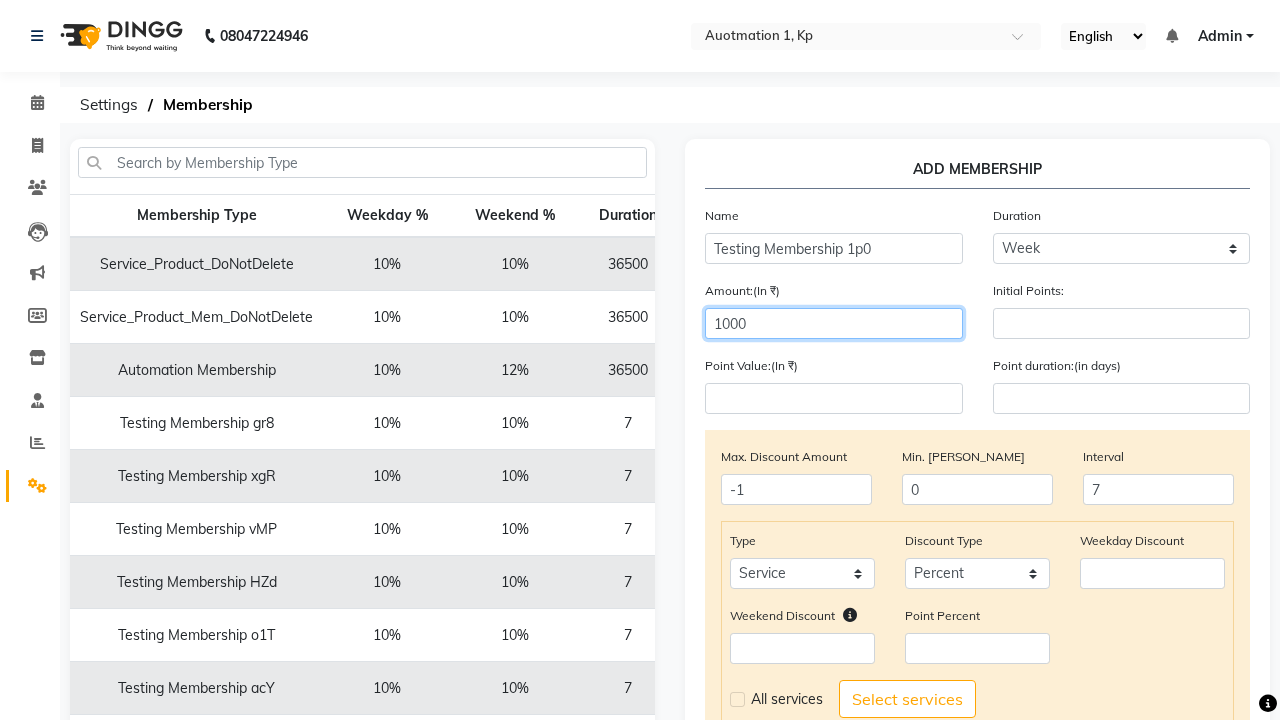 type on "1000" 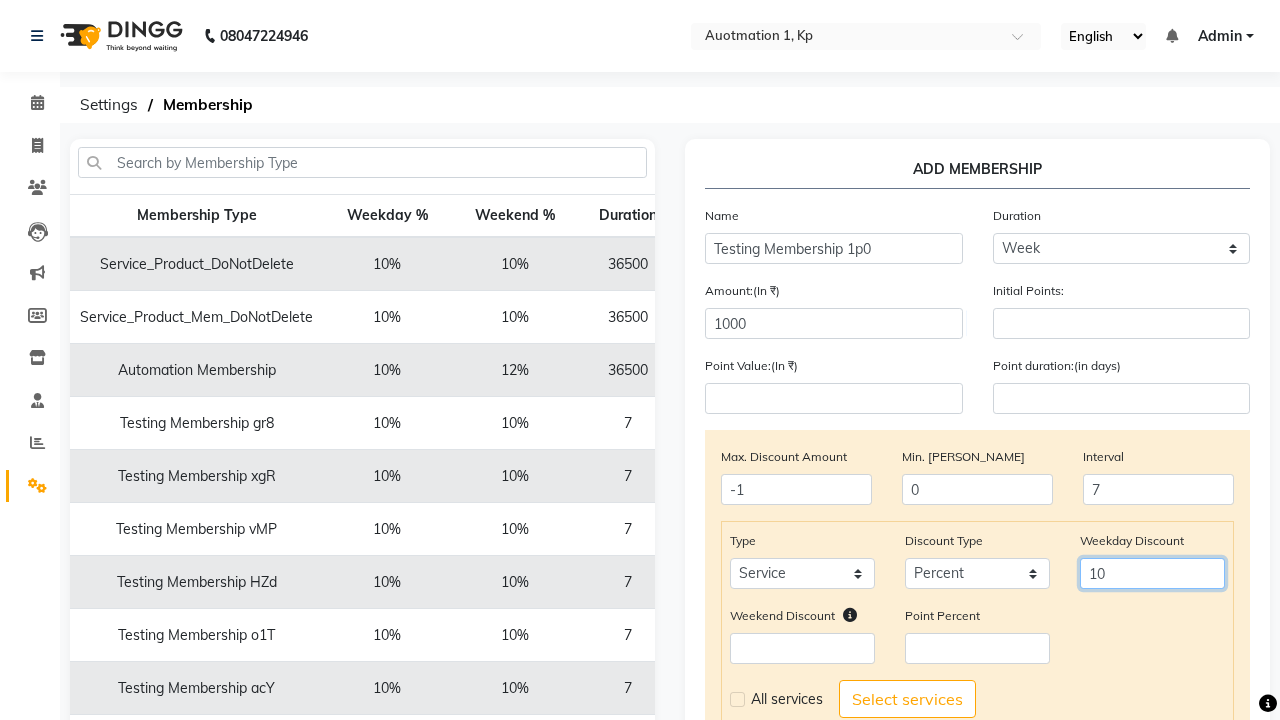 type on "10" 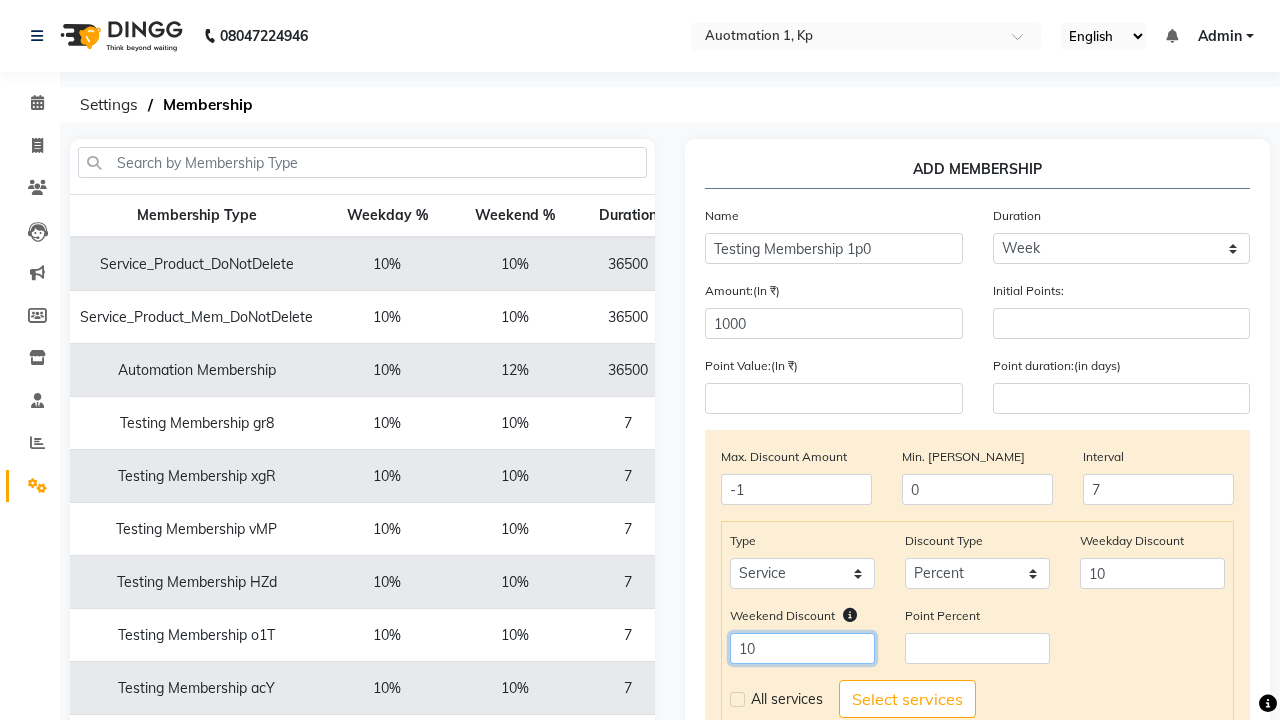 type on "10" 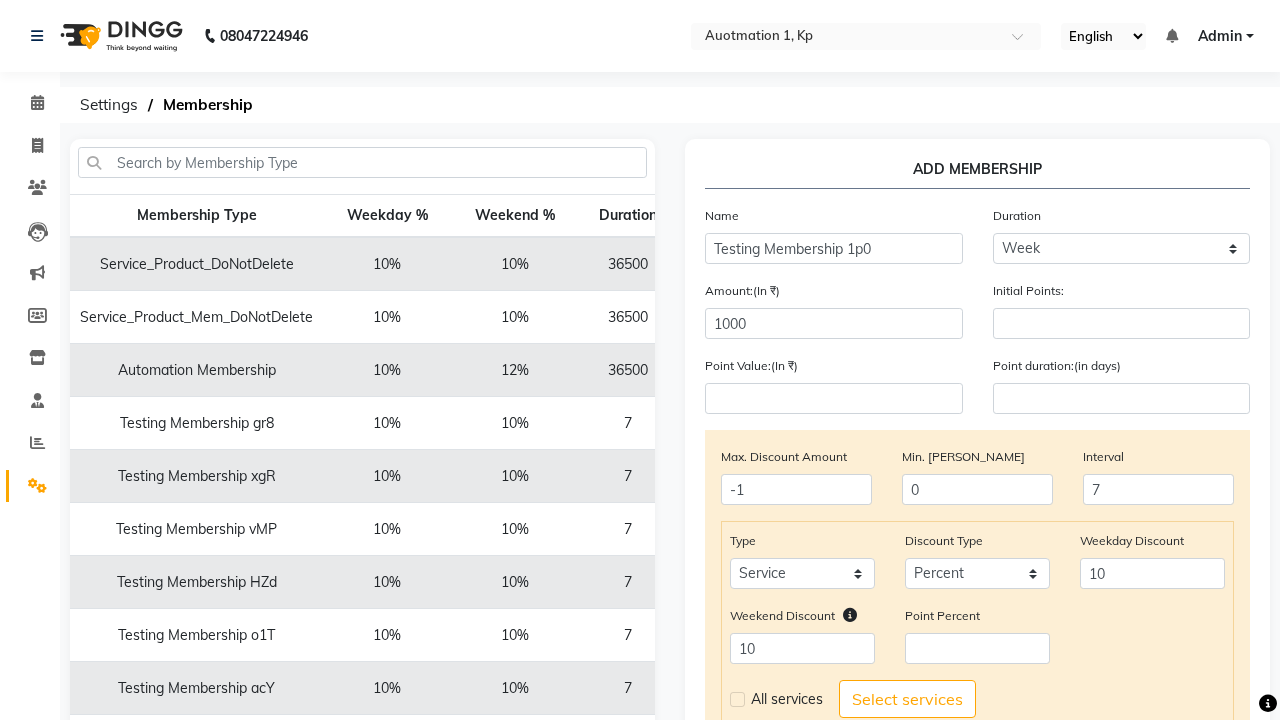 click 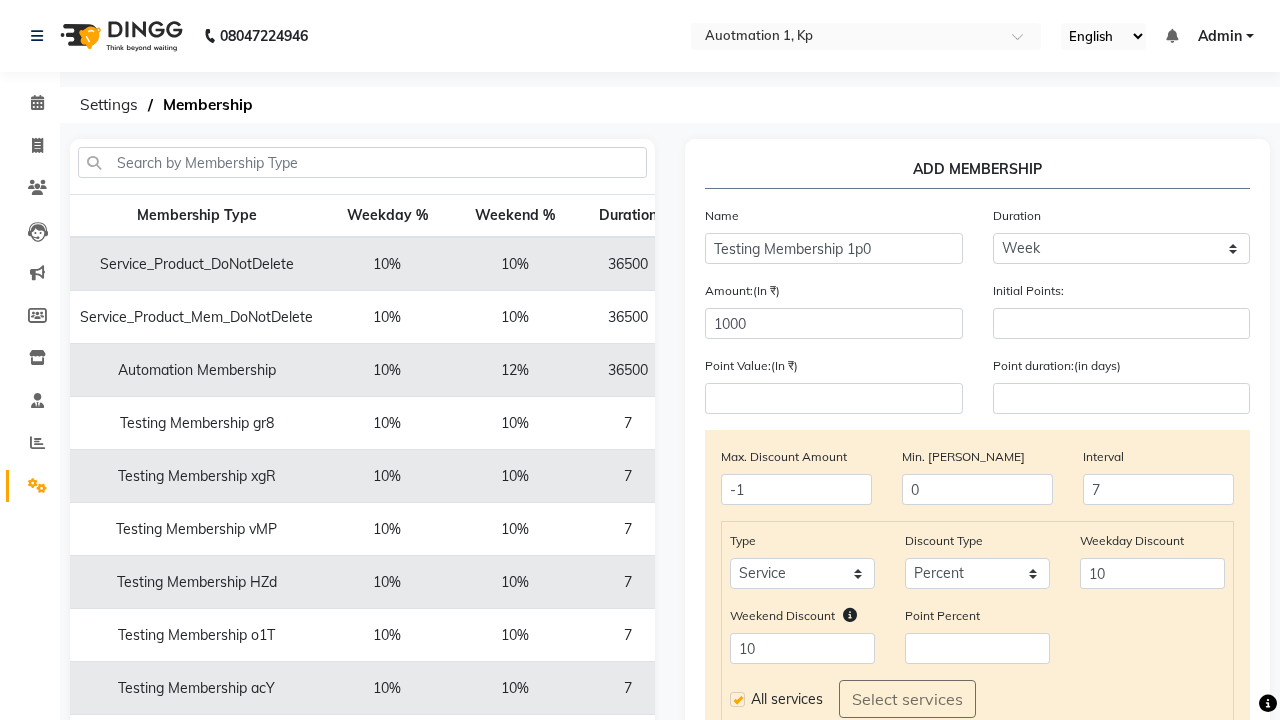 click on "Add" 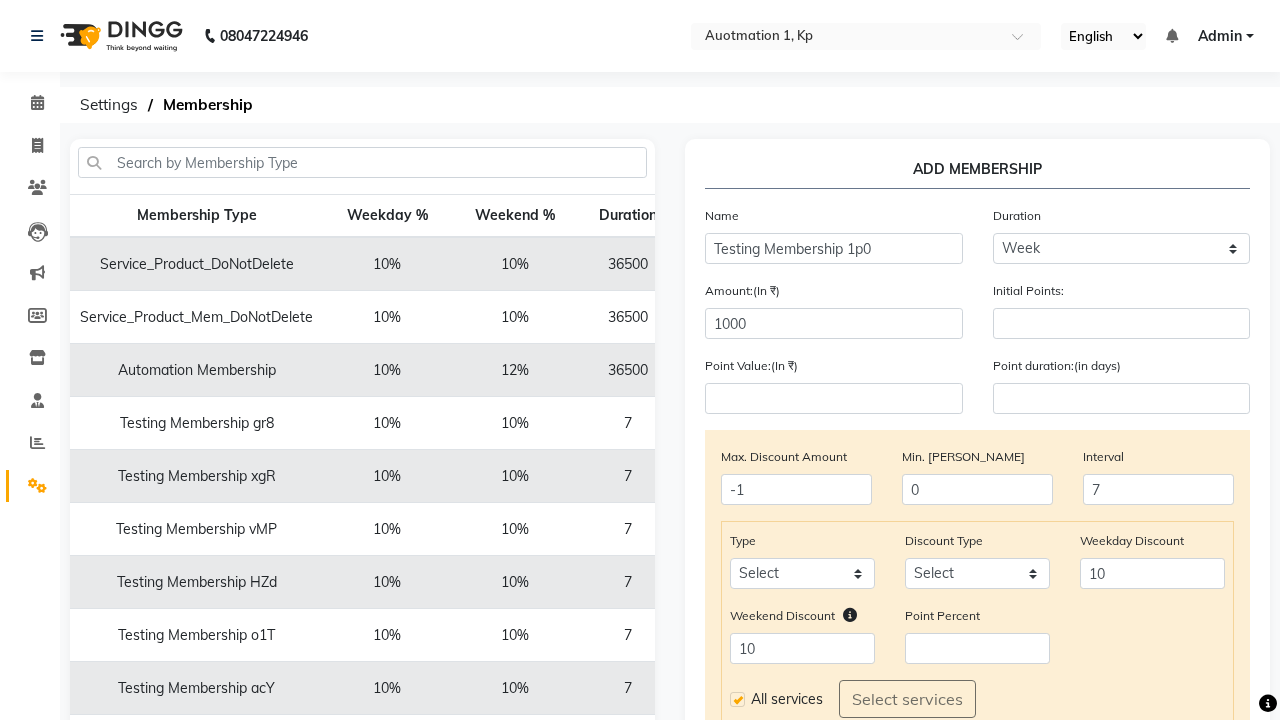 type 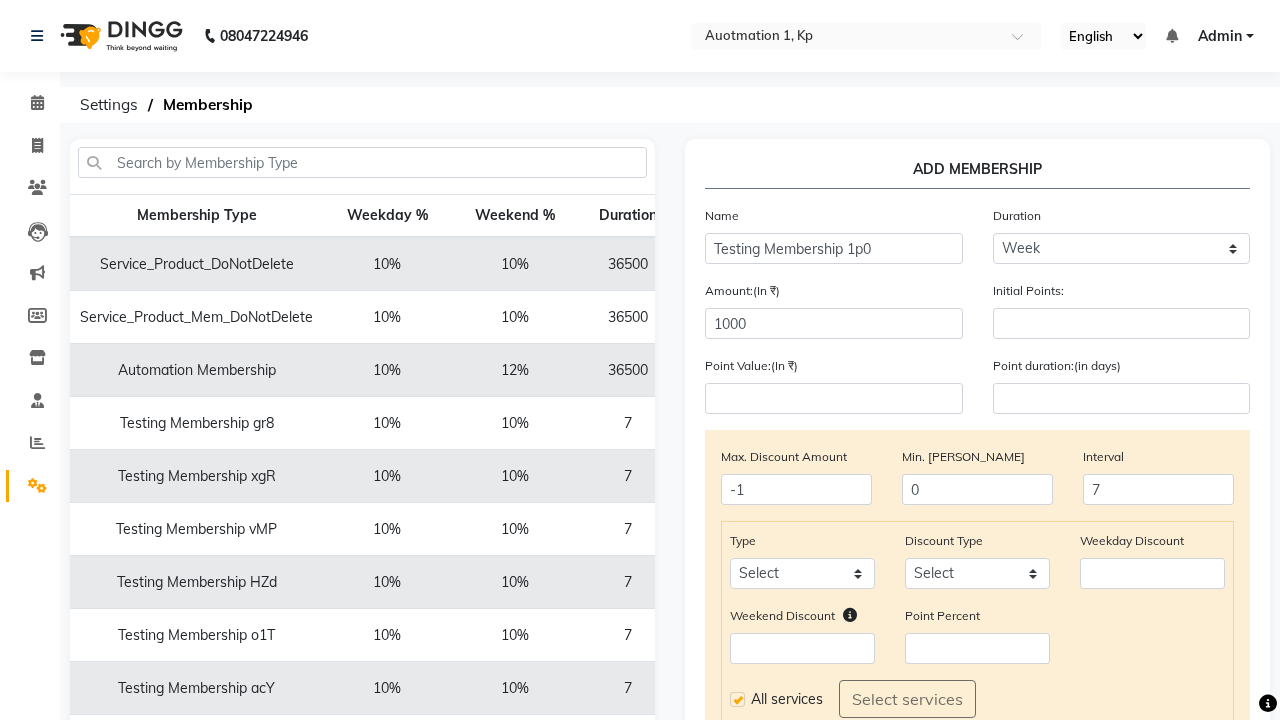 scroll, scrollTop: 334, scrollLeft: 0, axis: vertical 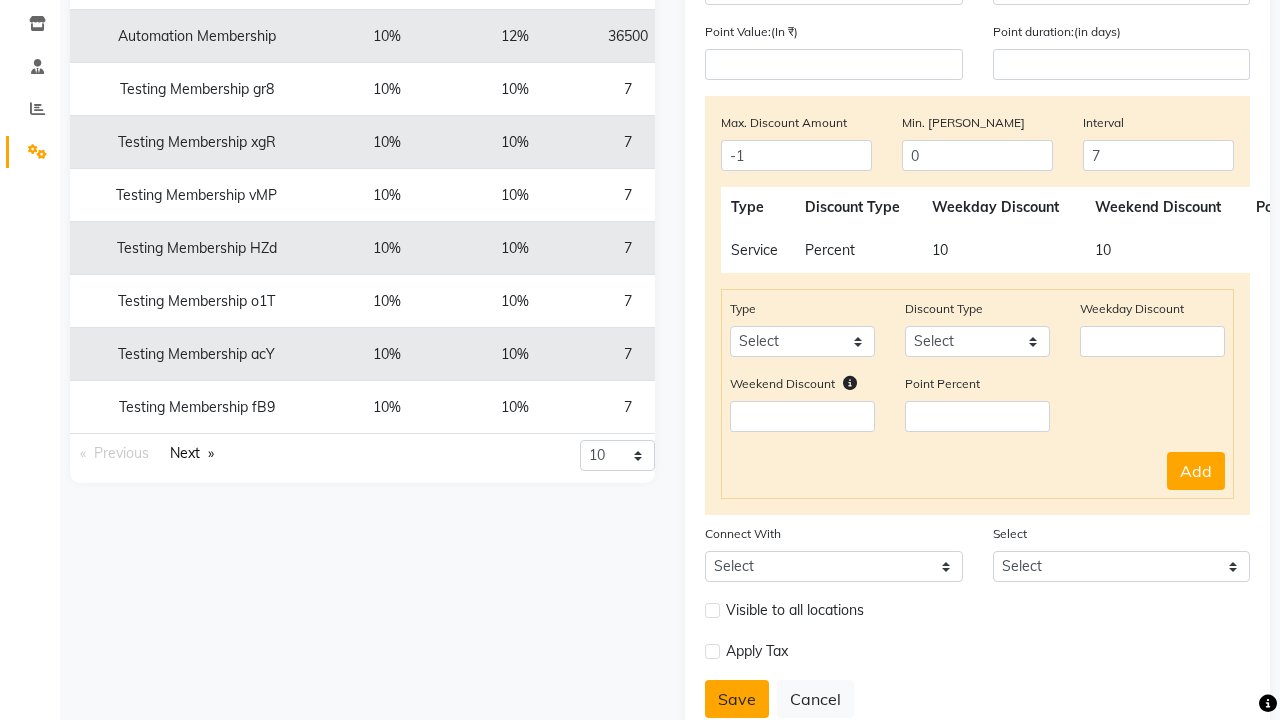 click on "Save" 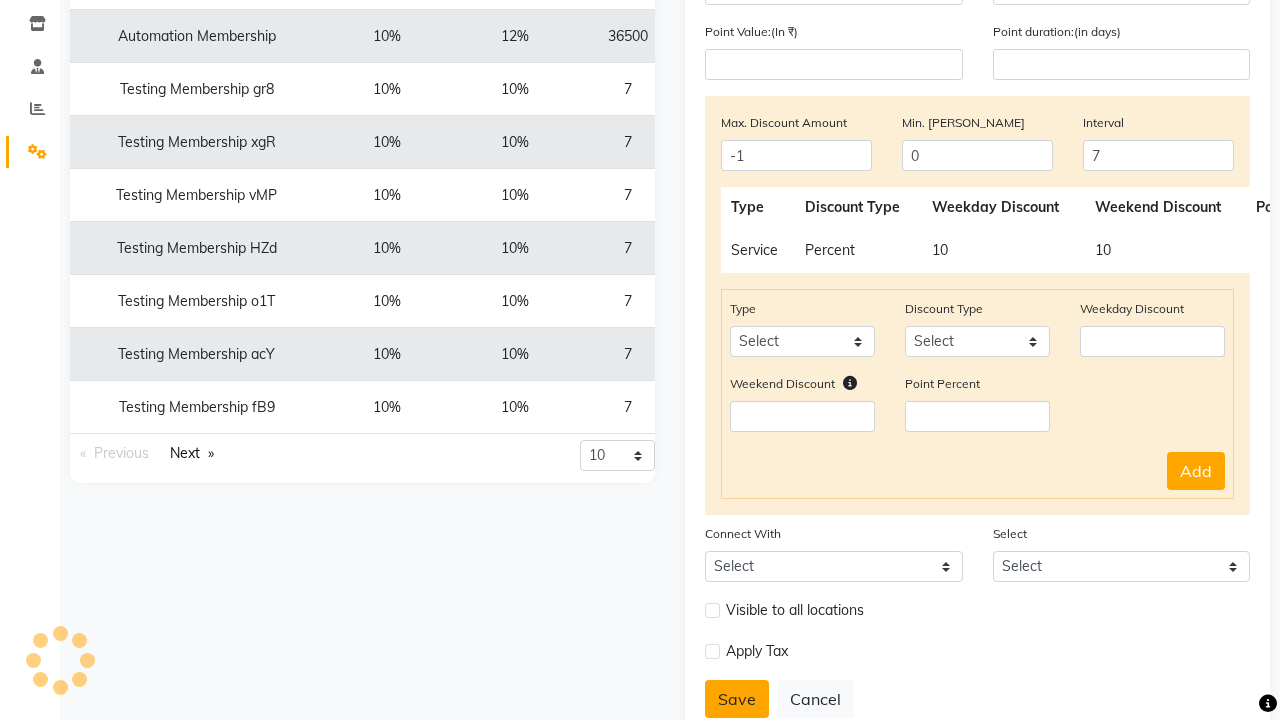 type 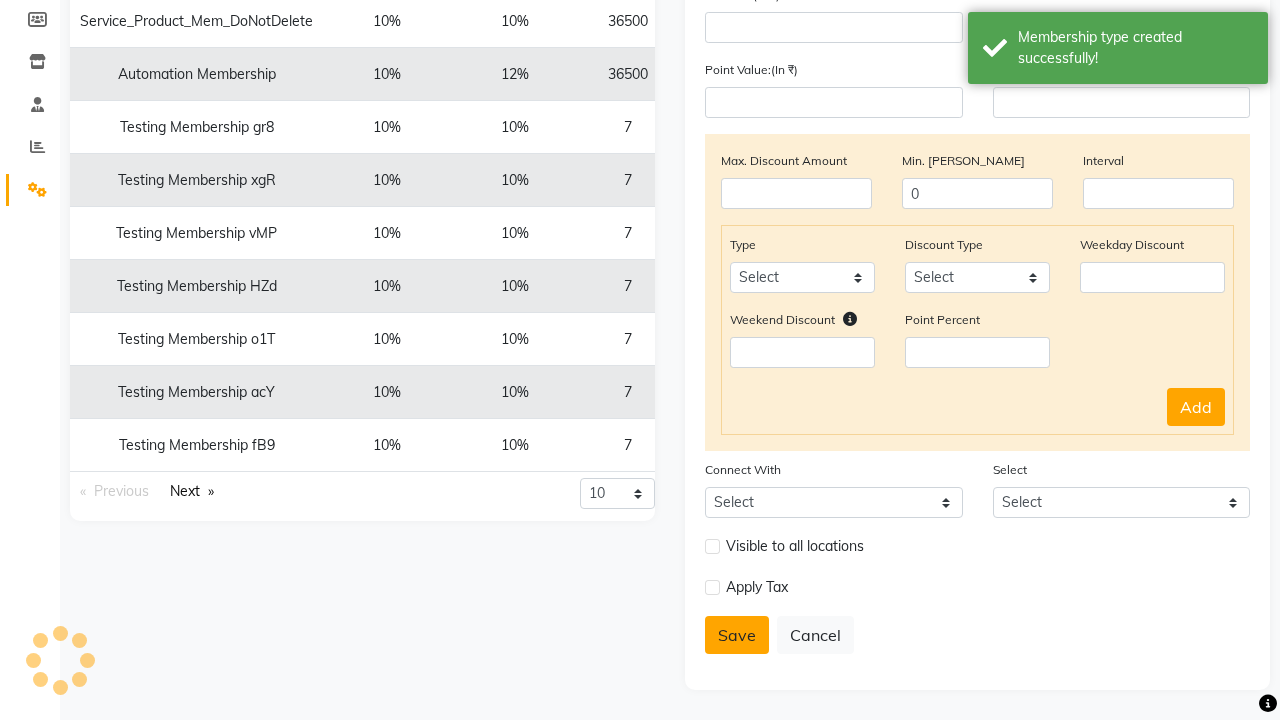 scroll, scrollTop: 296, scrollLeft: 0, axis: vertical 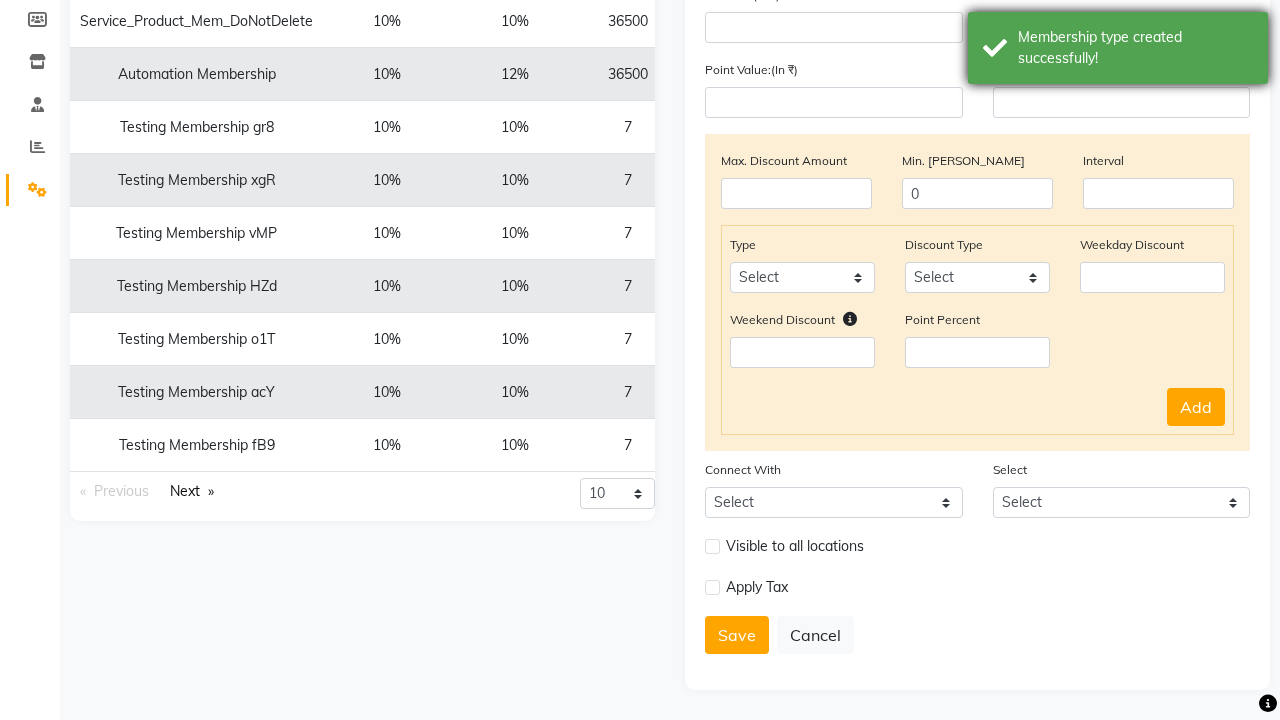click on "Membership type created successfully!" at bounding box center (1135, 48) 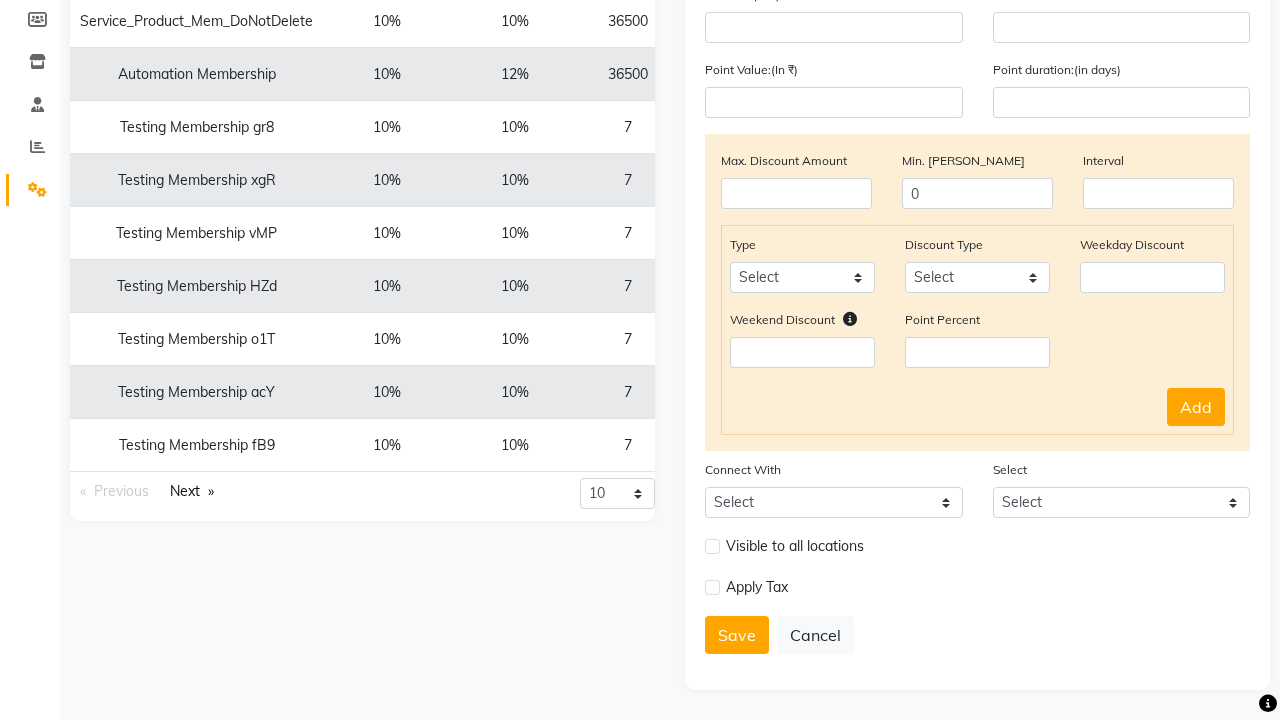 click at bounding box center [37, -260] 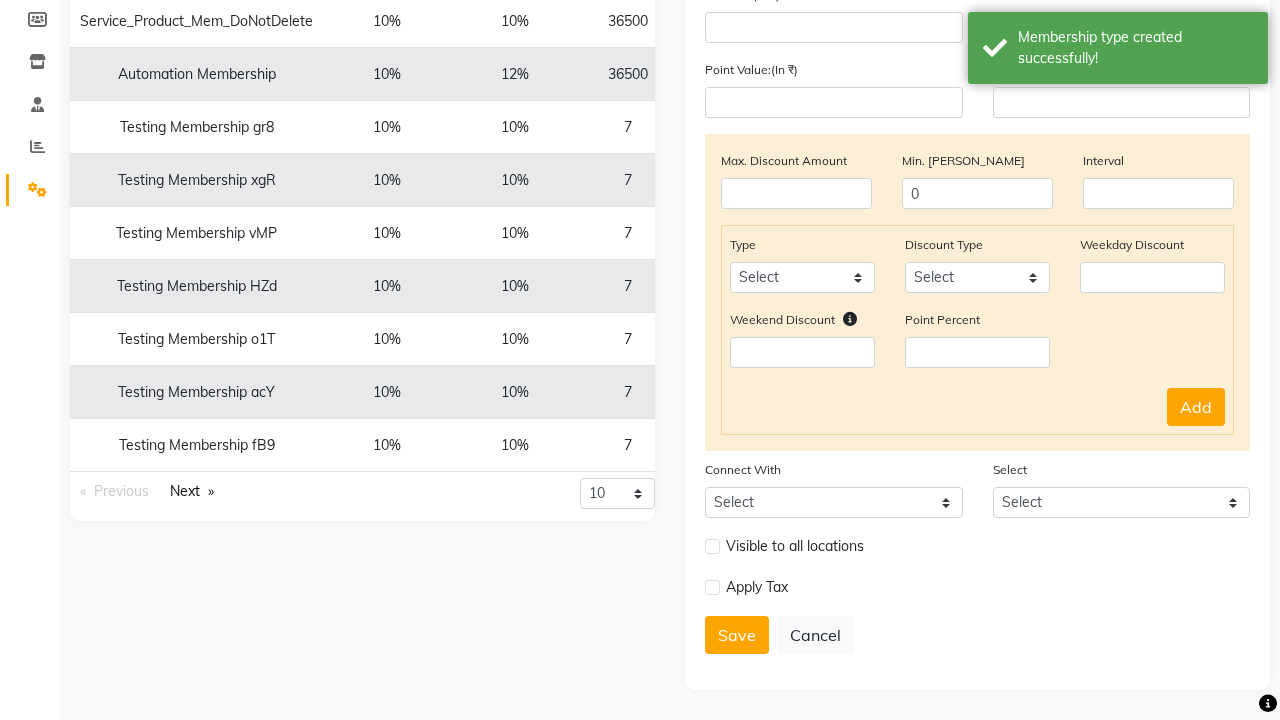 scroll, scrollTop: 0, scrollLeft: 0, axis: both 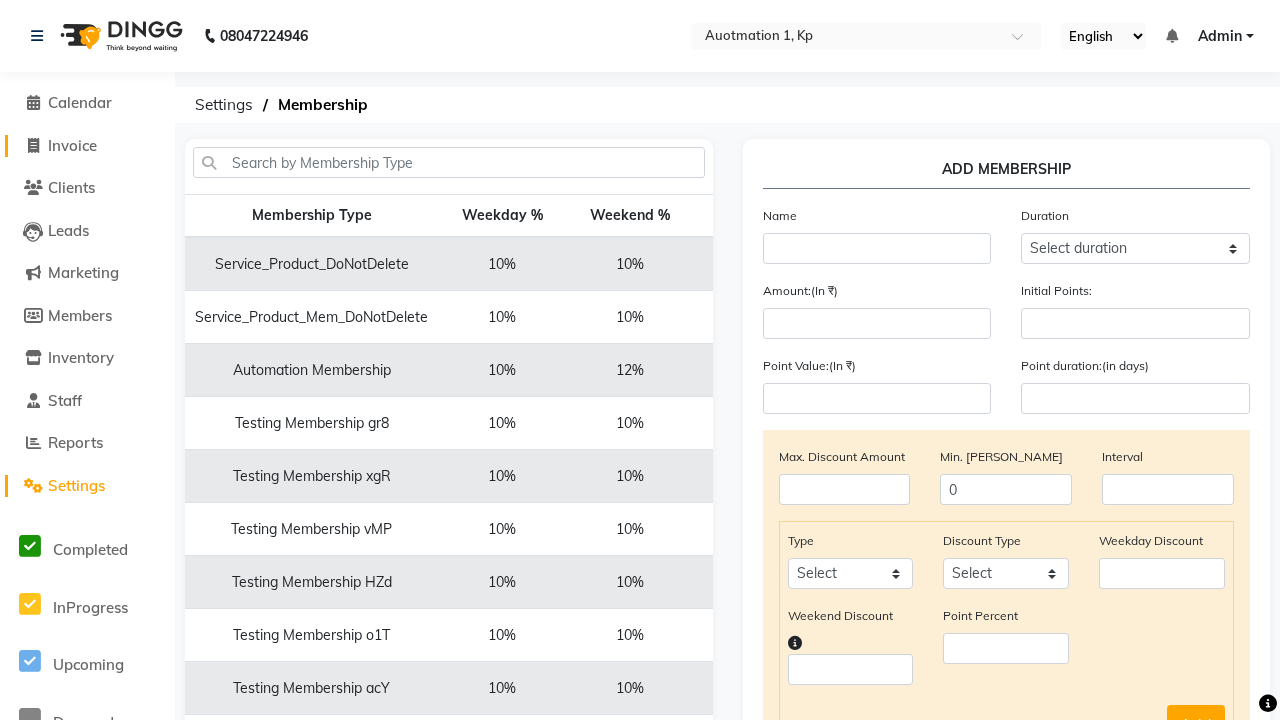 click on "Invoice" 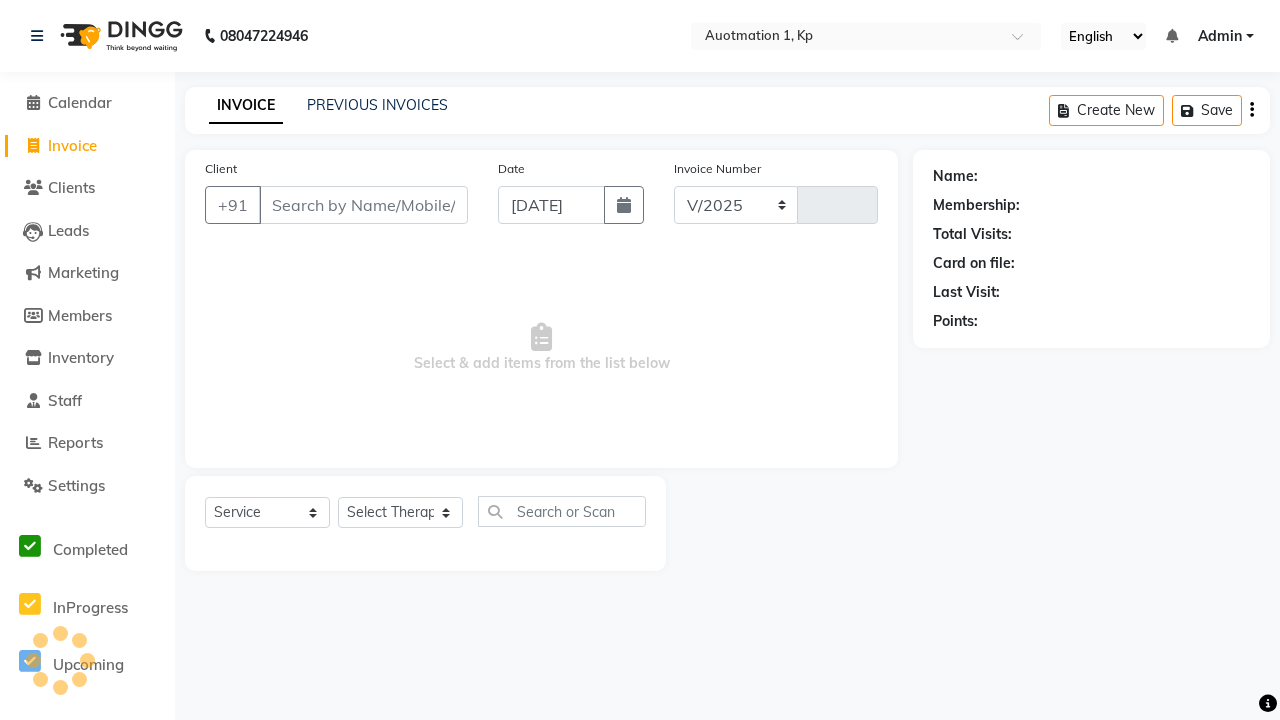 select on "150" 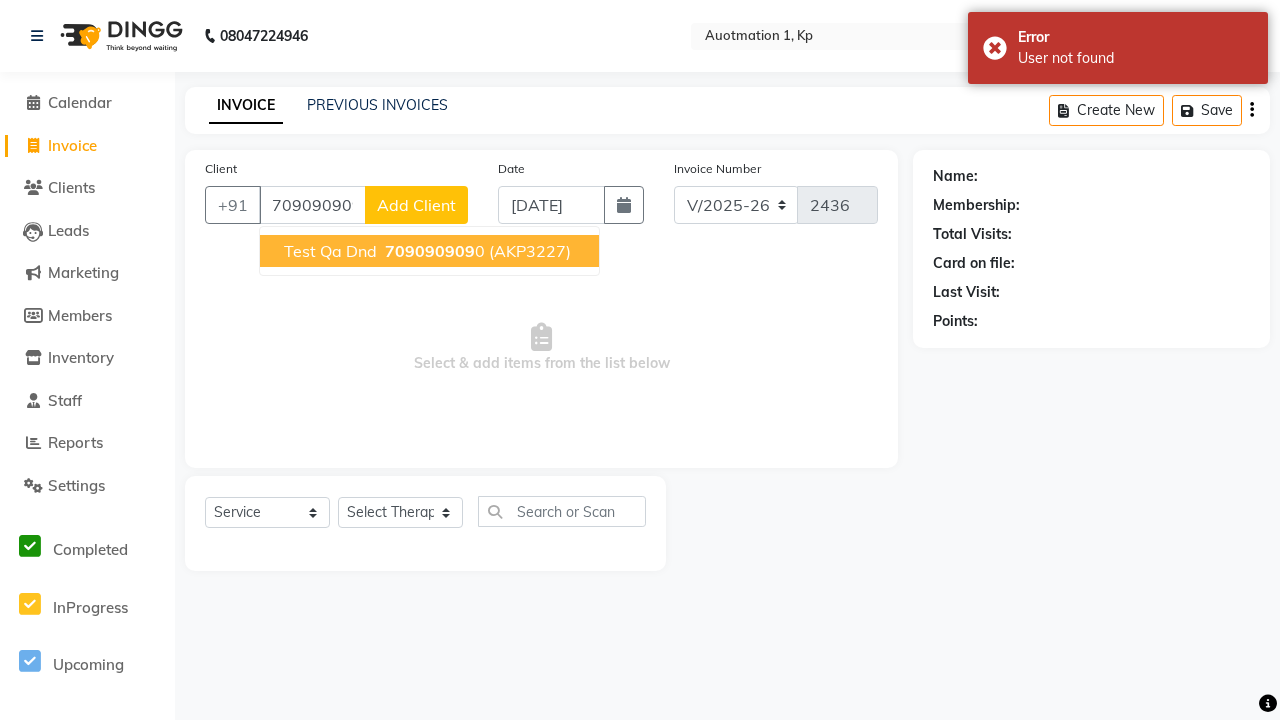 click on "709090909" at bounding box center [430, 251] 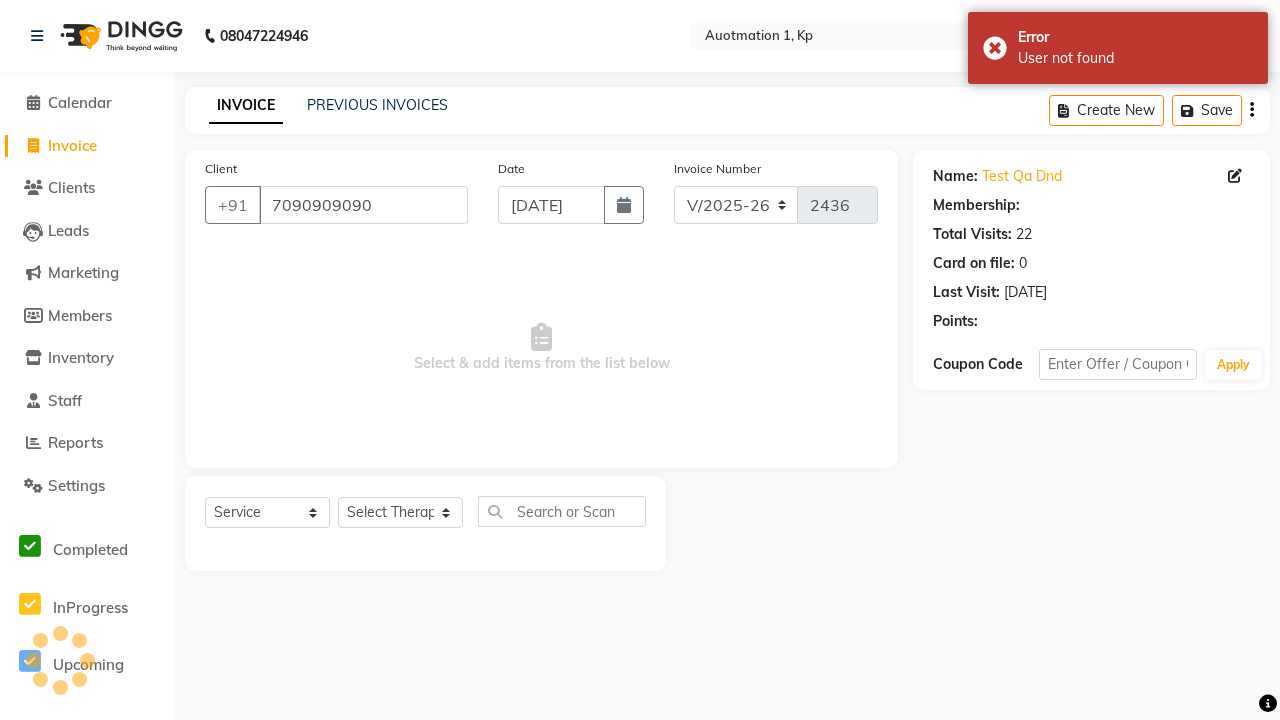 select on "1: Object" 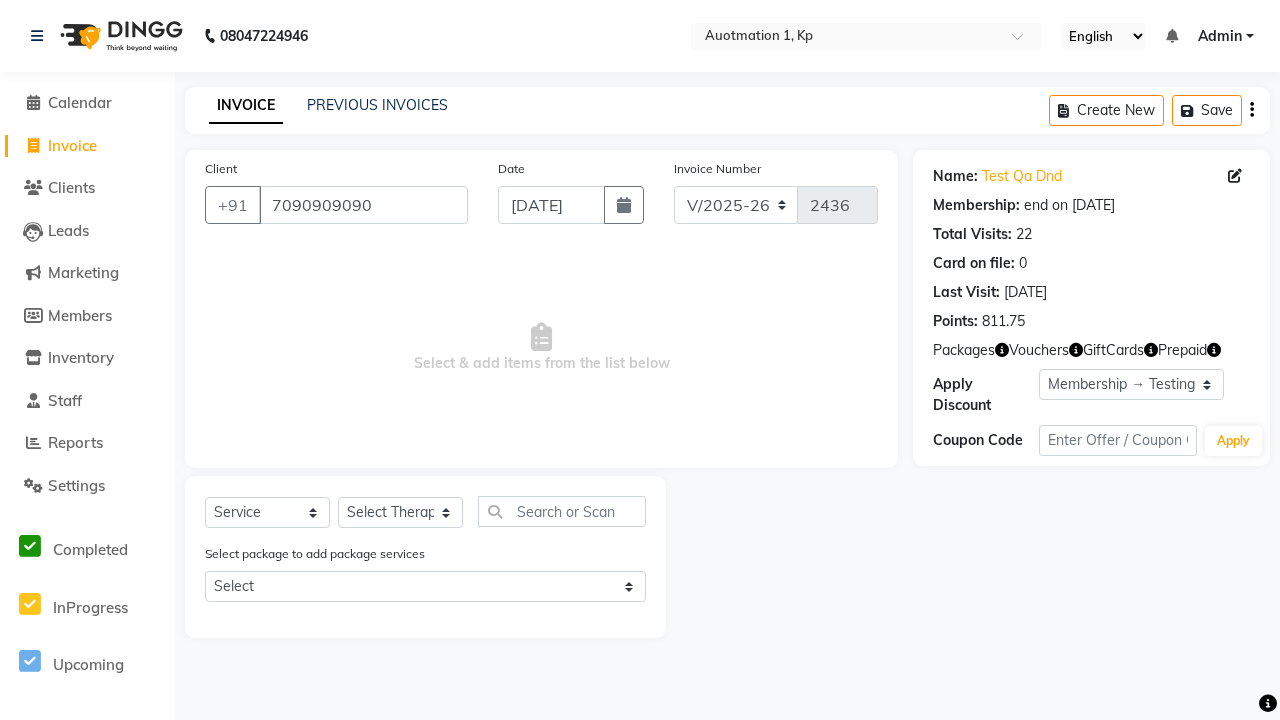 select on "membership" 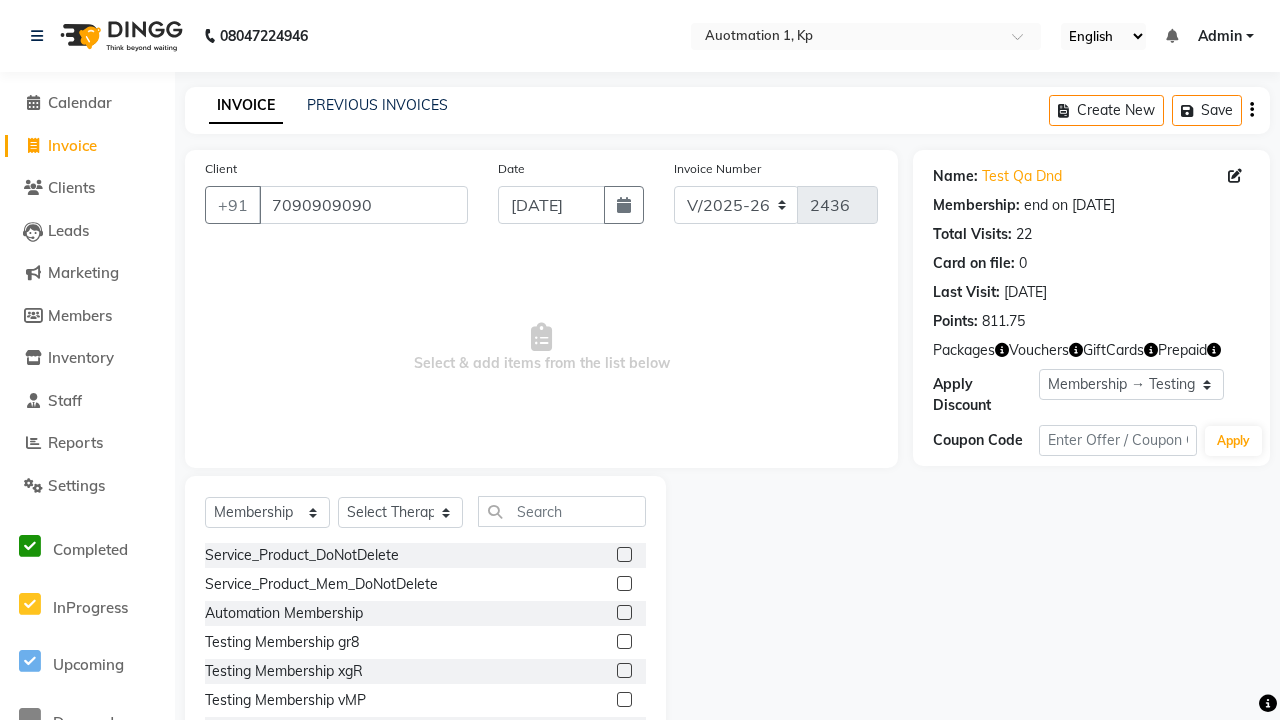 select on "5421" 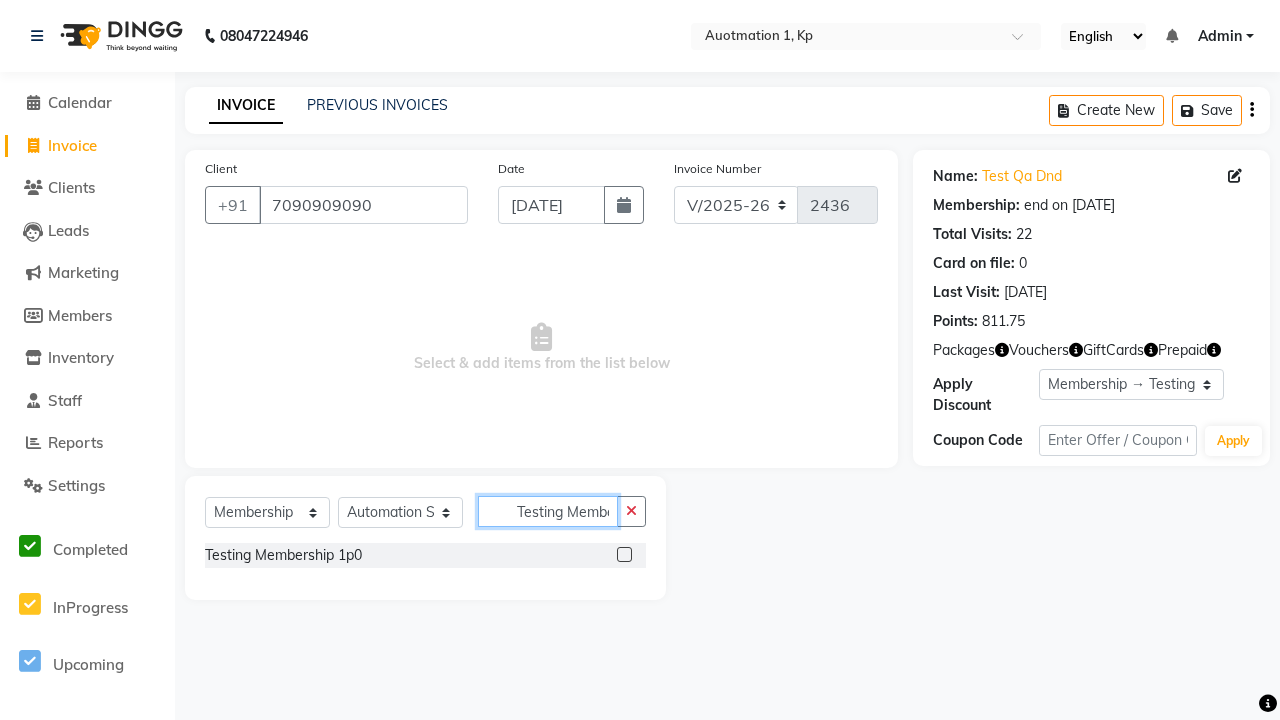 scroll, scrollTop: 0, scrollLeft: 37, axis: horizontal 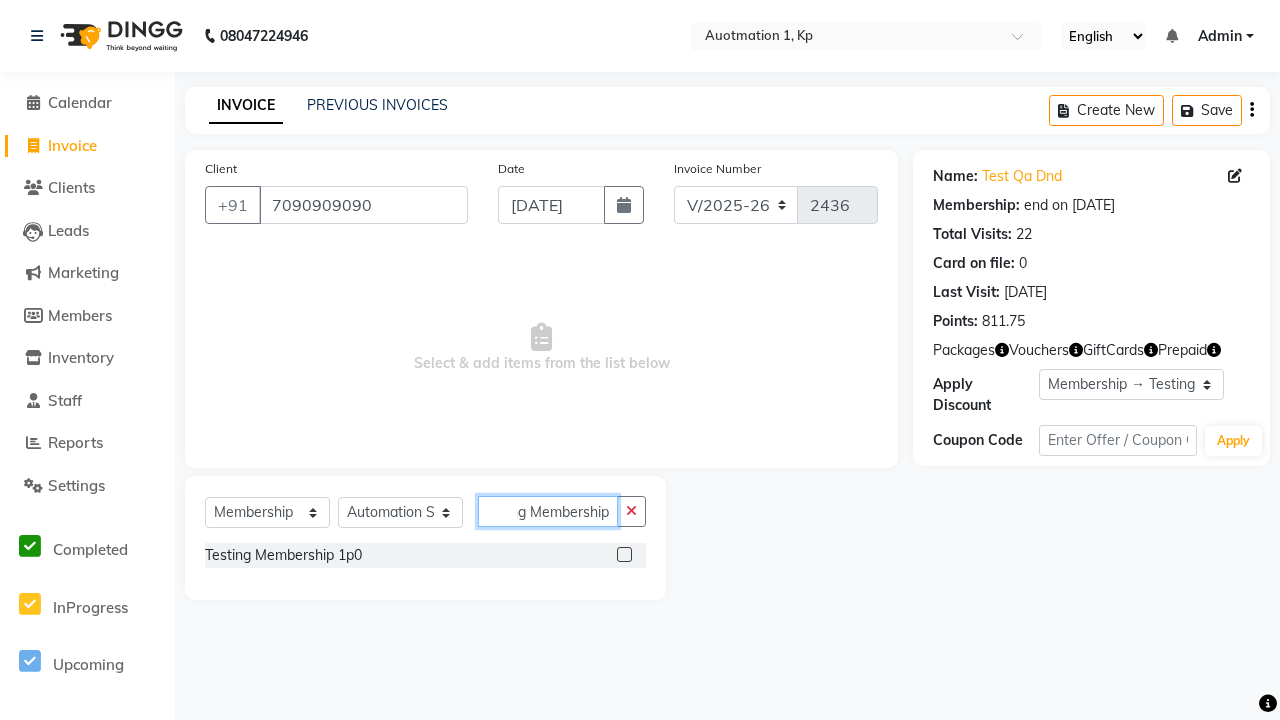 type on "Testing Membership 1p0" 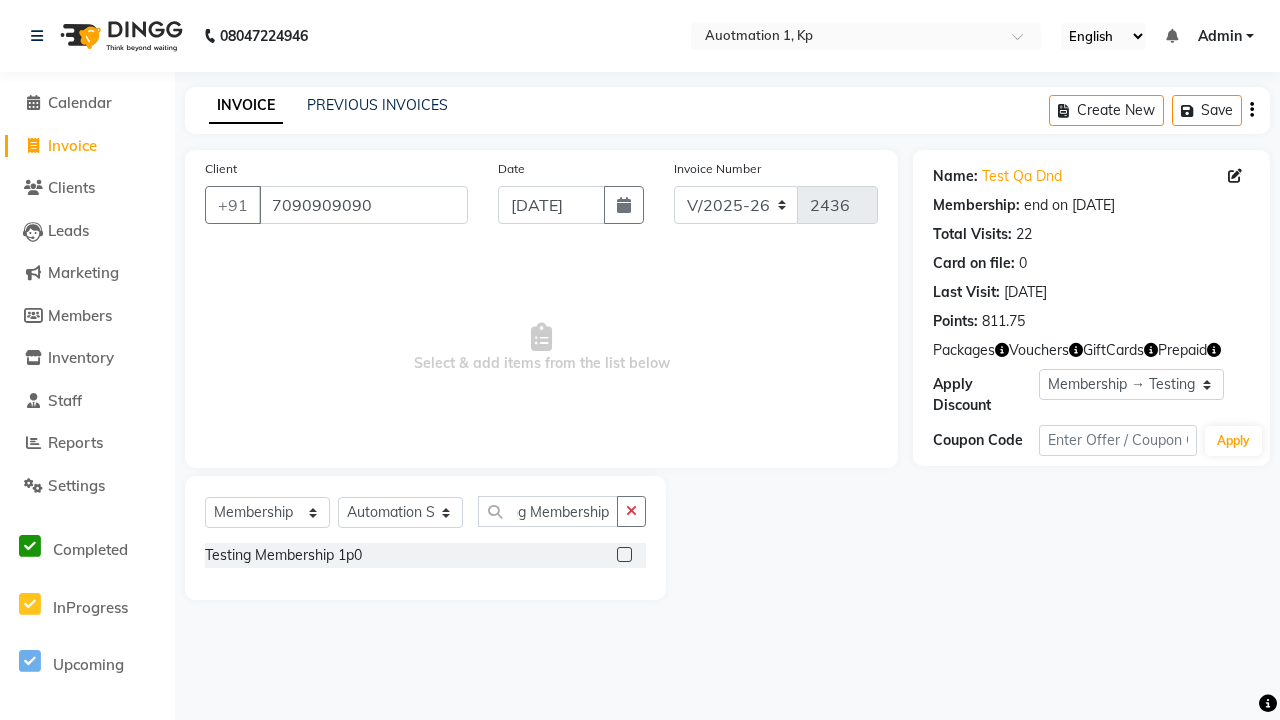 click 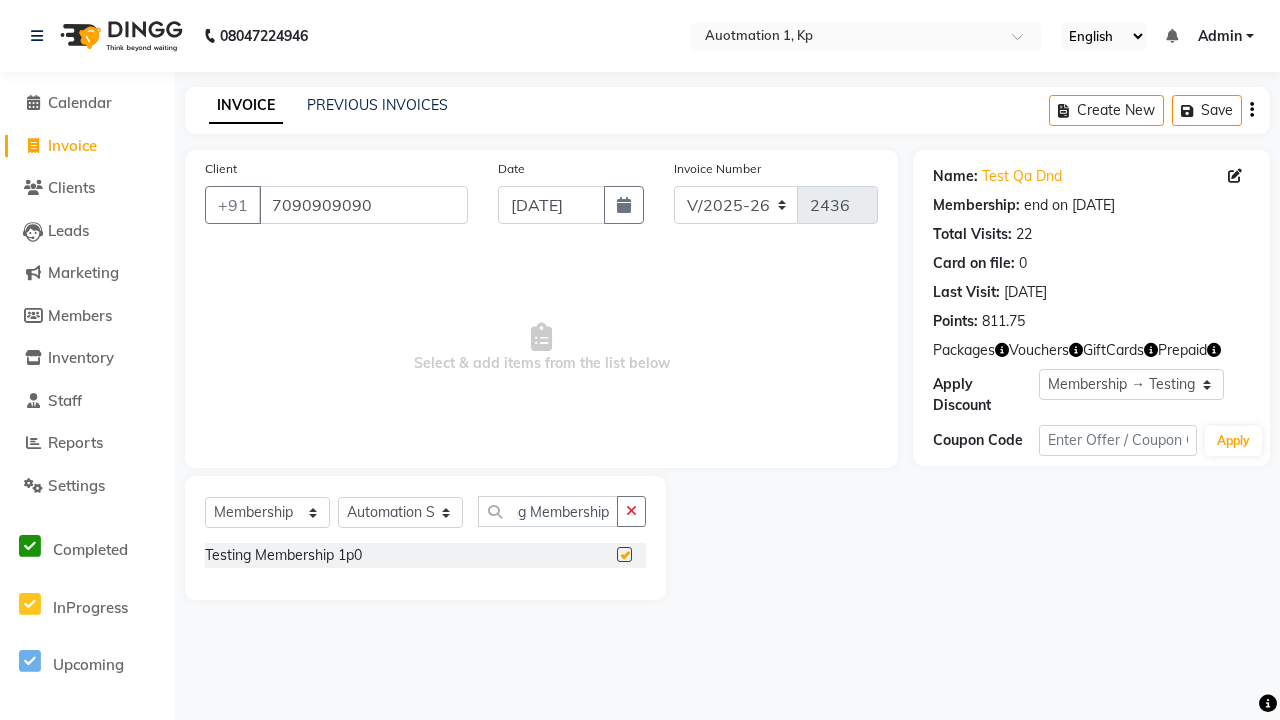 select on "select" 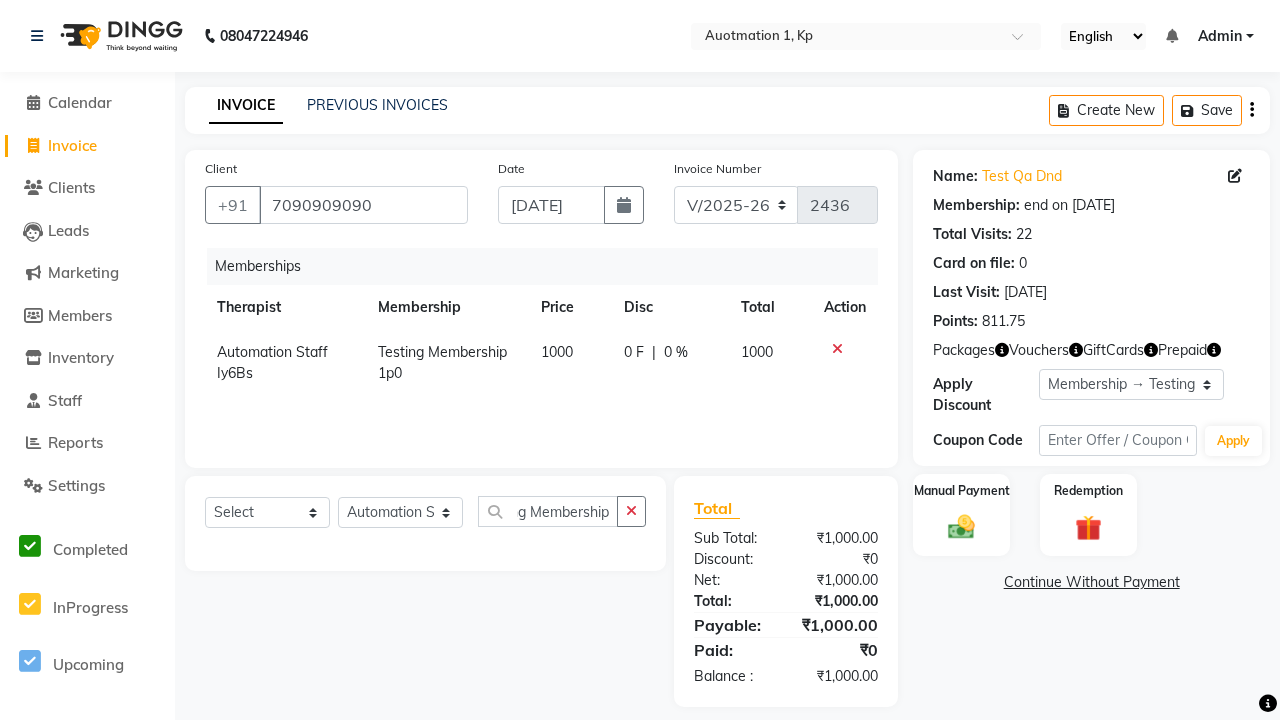 scroll, scrollTop: 0, scrollLeft: 0, axis: both 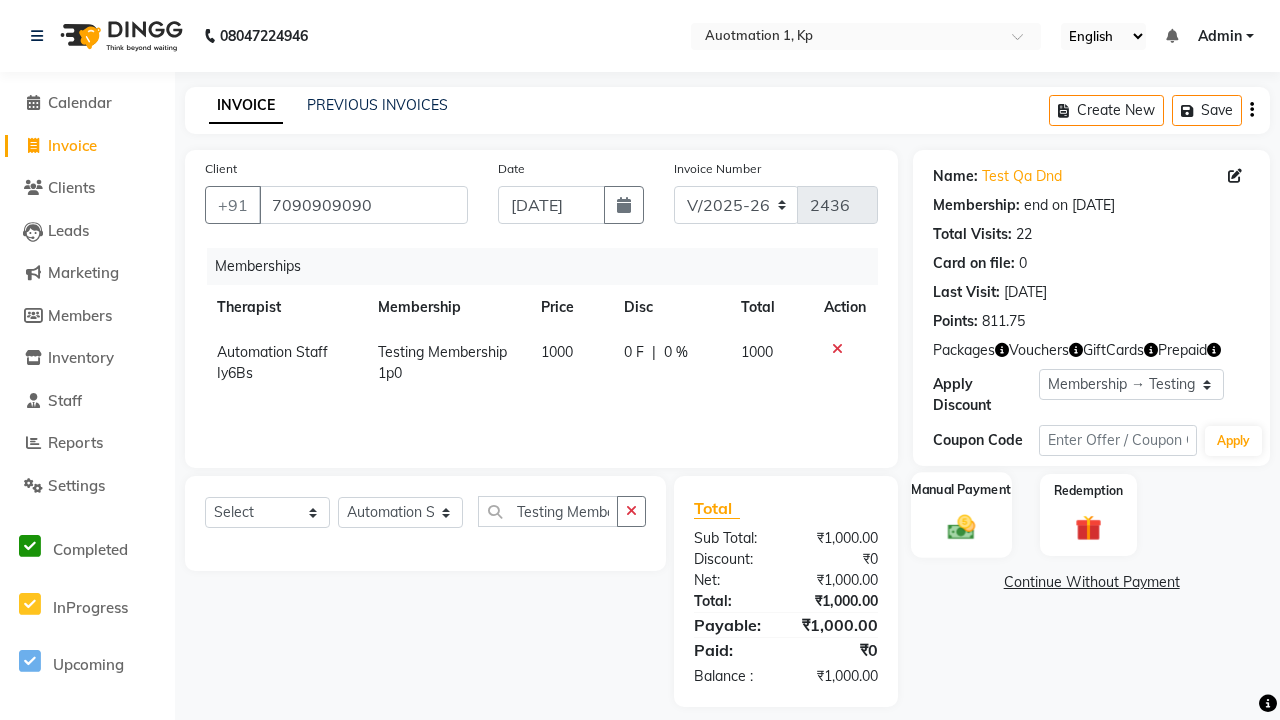 click 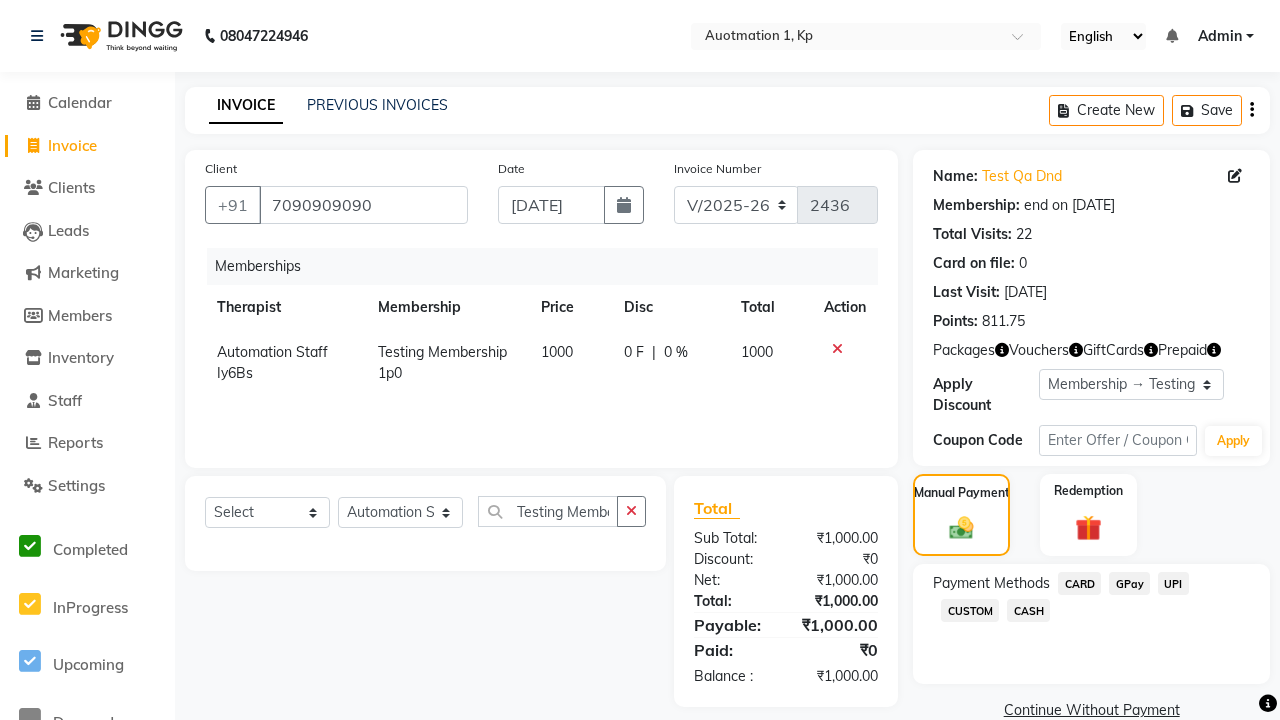 click on "CARD" 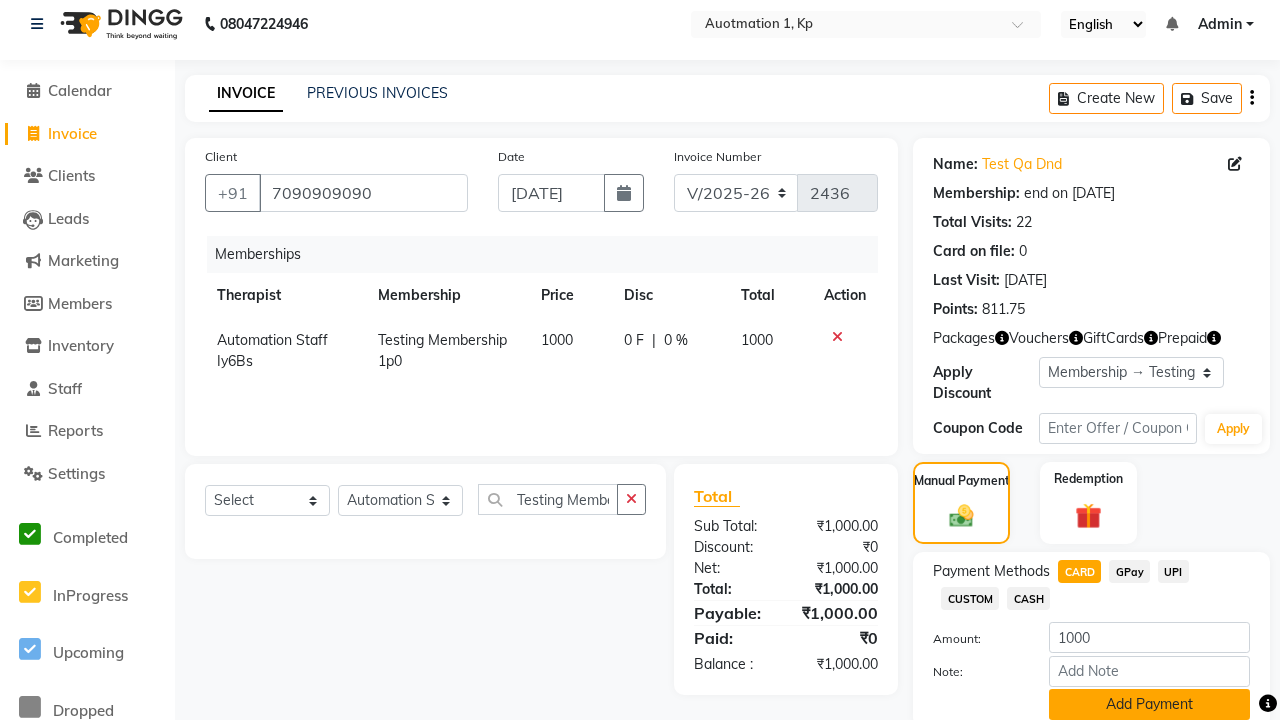 click on "Add Payment" 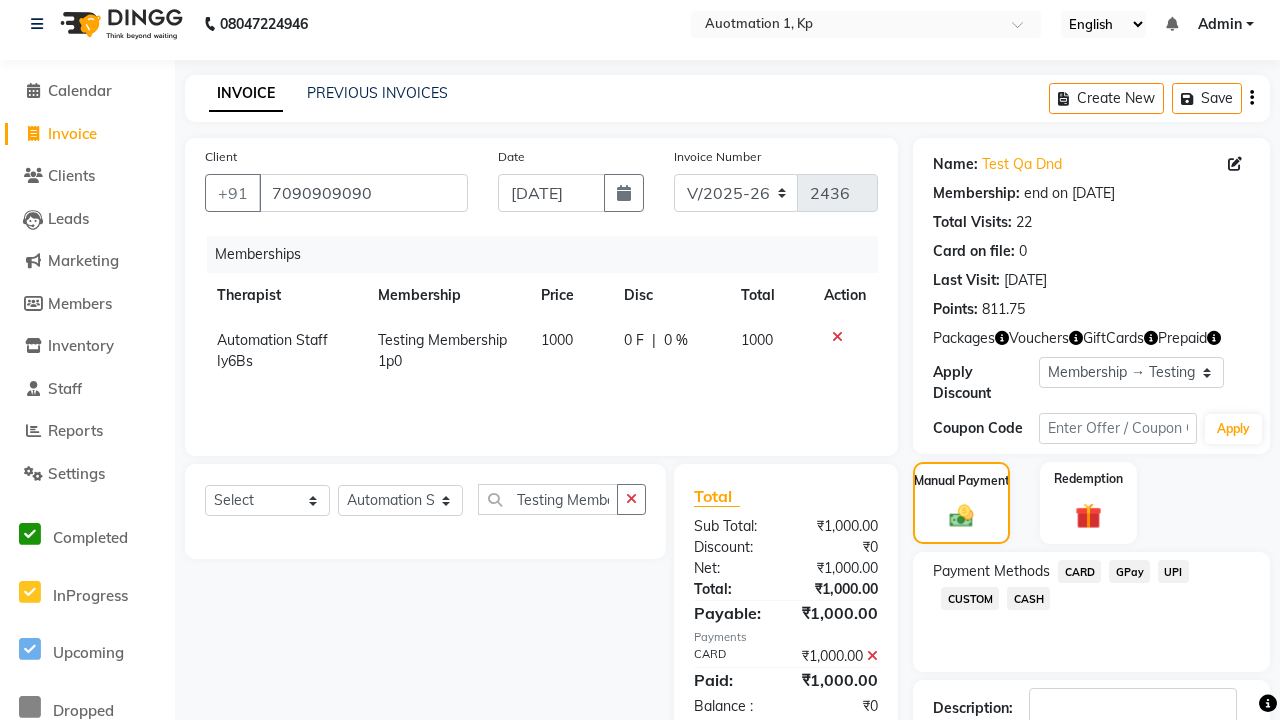 click 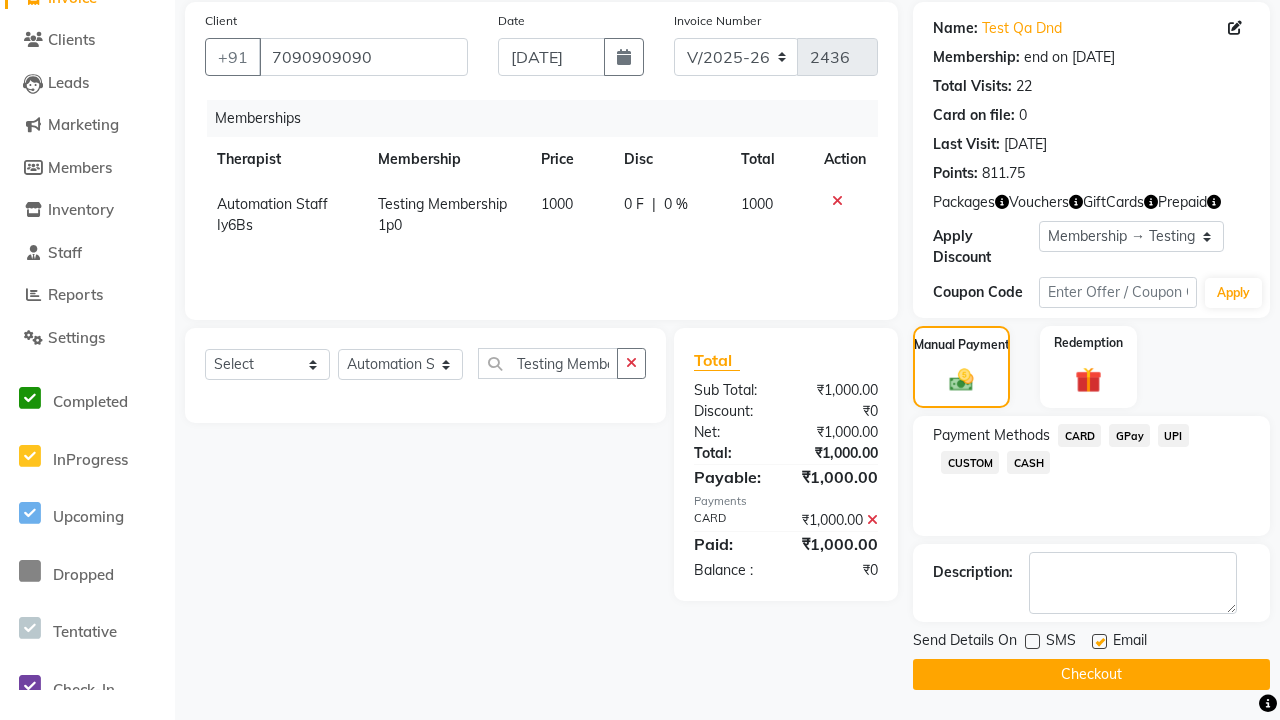 click 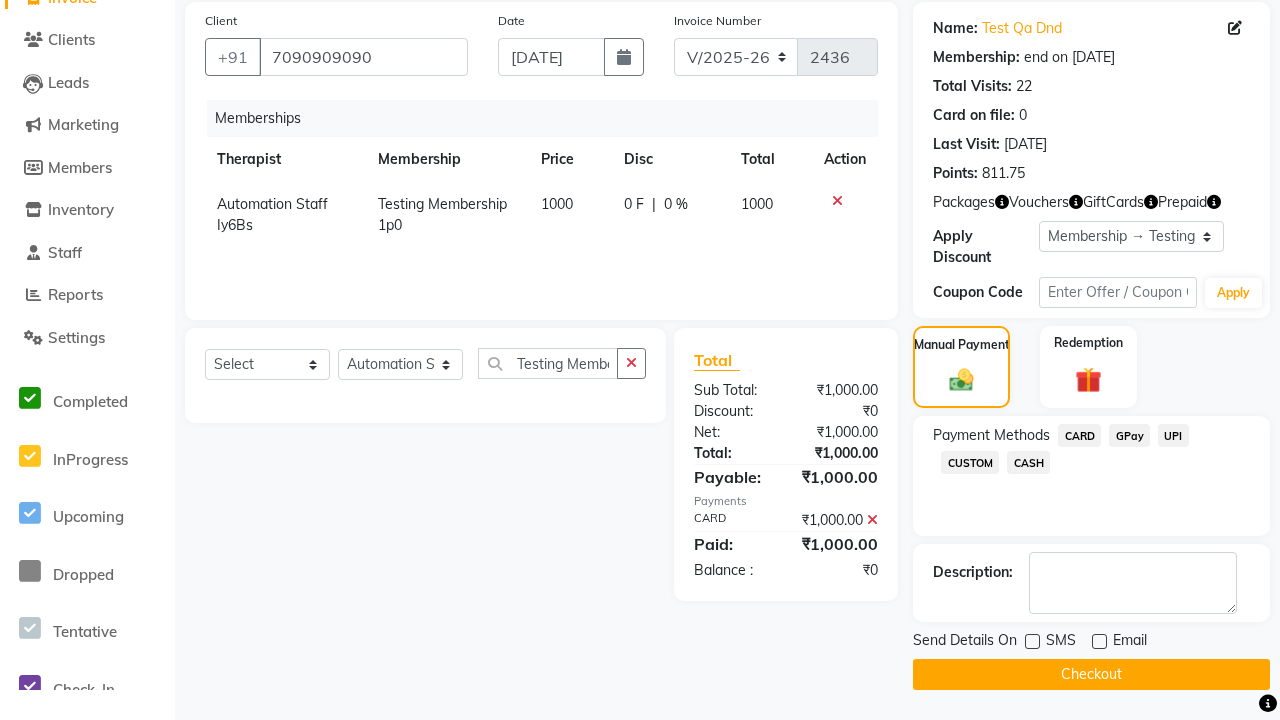 click on "Checkout" 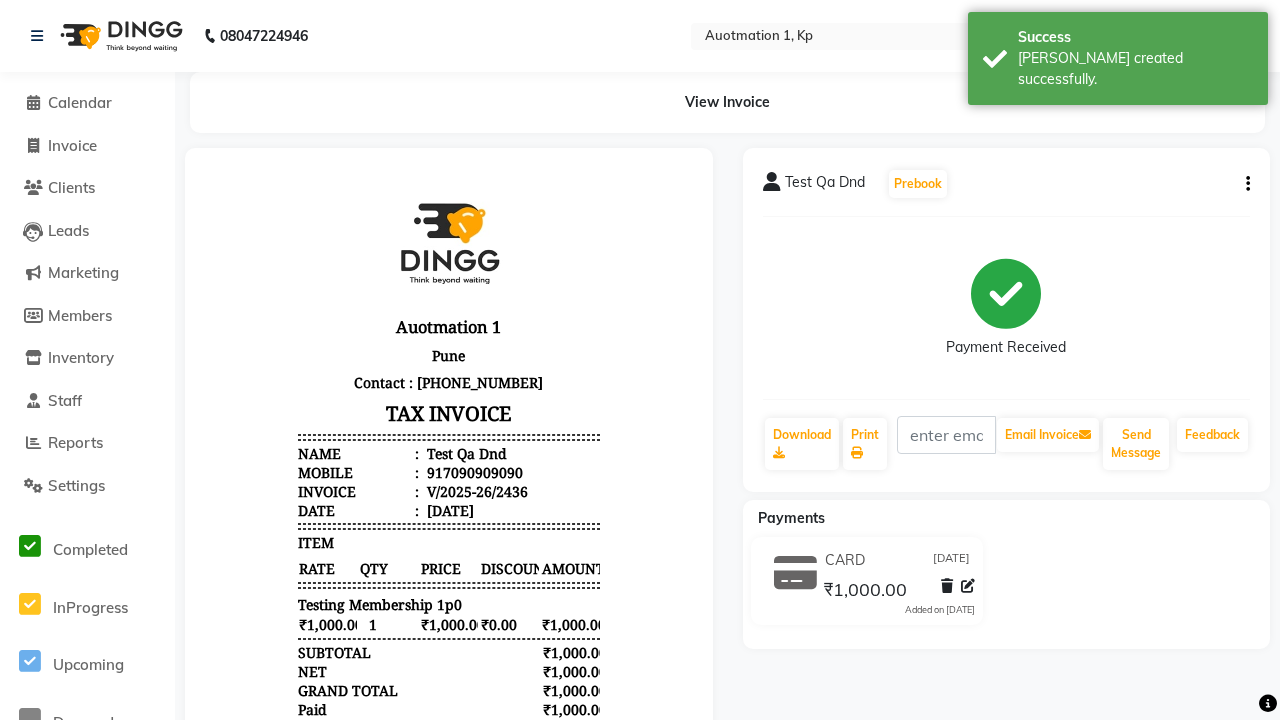 scroll, scrollTop: 0, scrollLeft: 0, axis: both 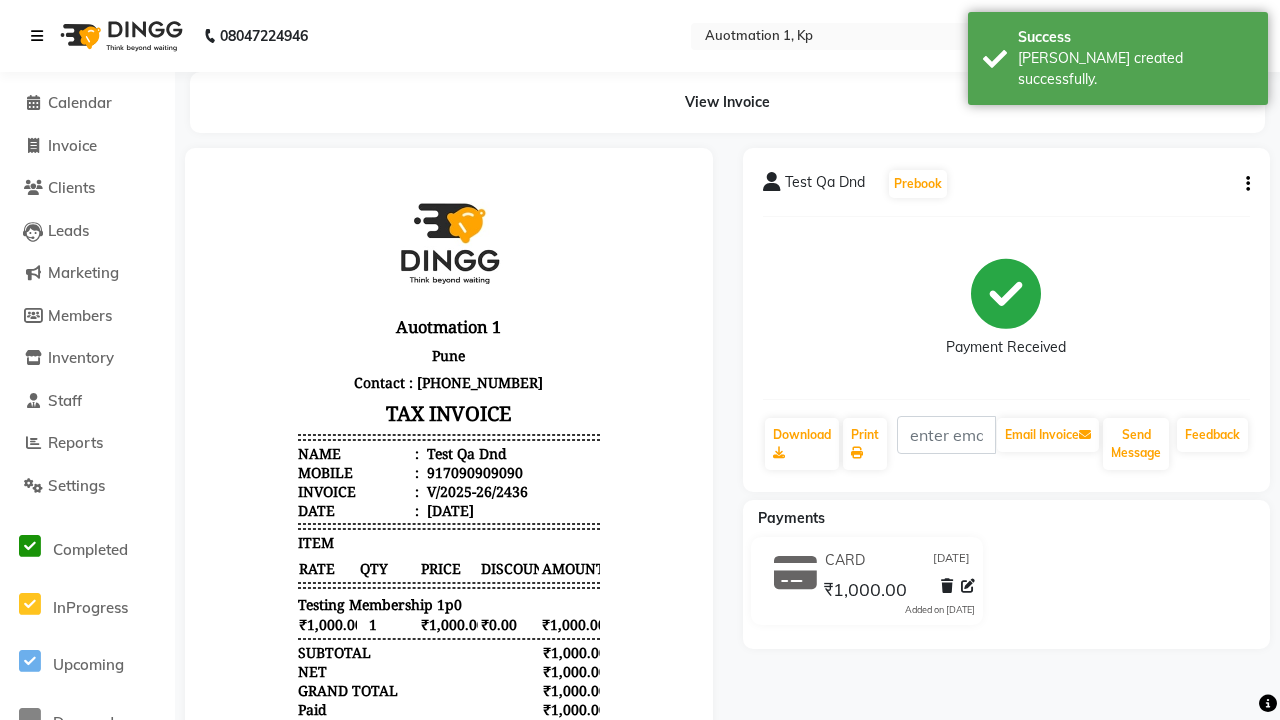 click on "[PERSON_NAME] created successfully." at bounding box center (1135, 69) 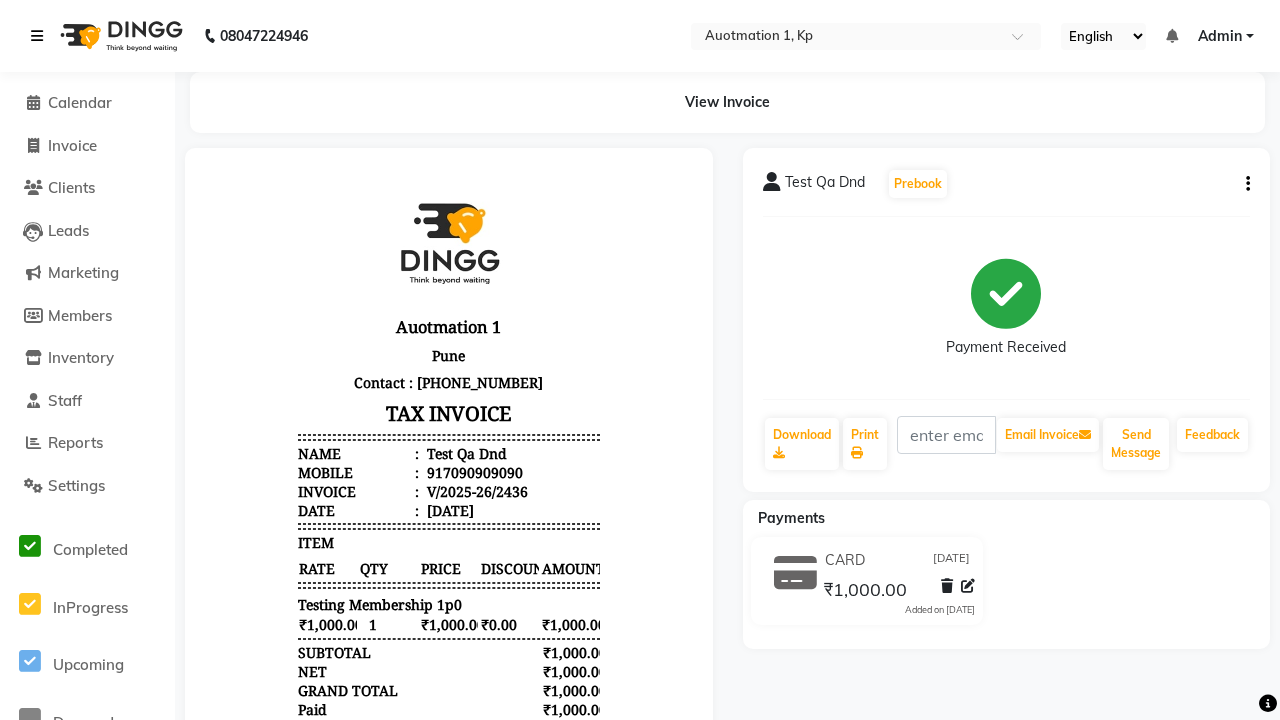 click at bounding box center (37, 36) 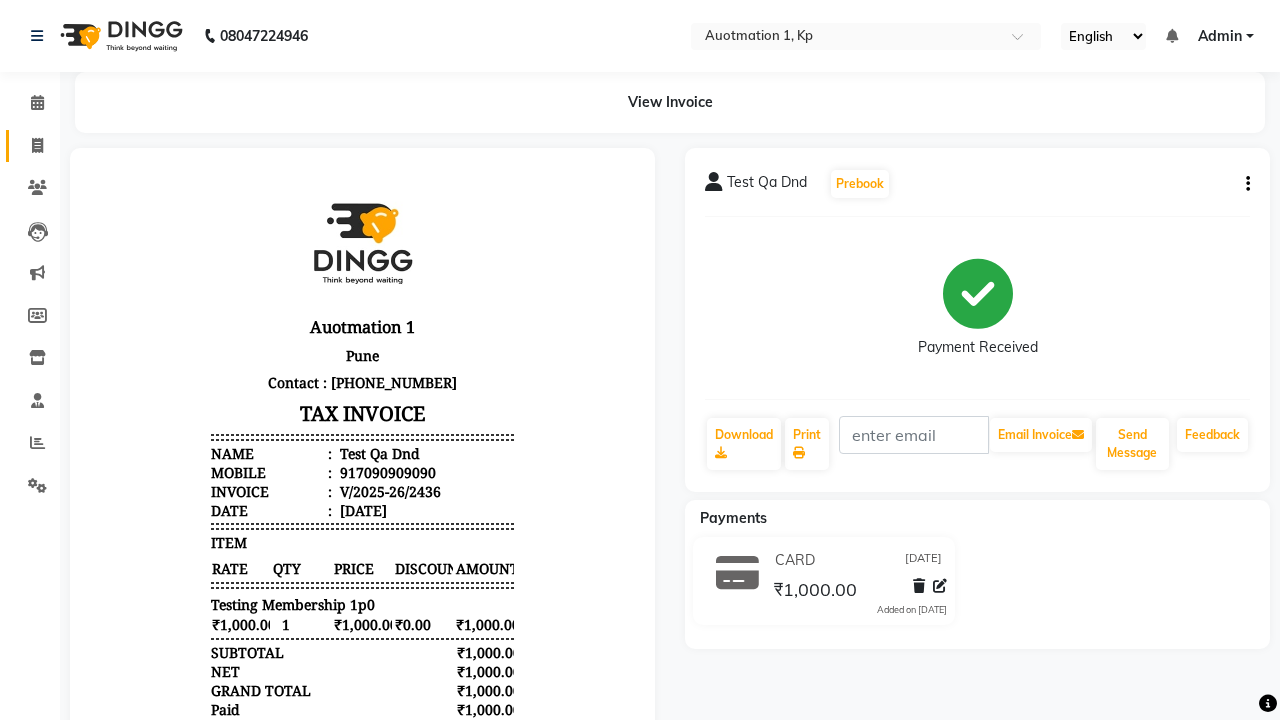 click 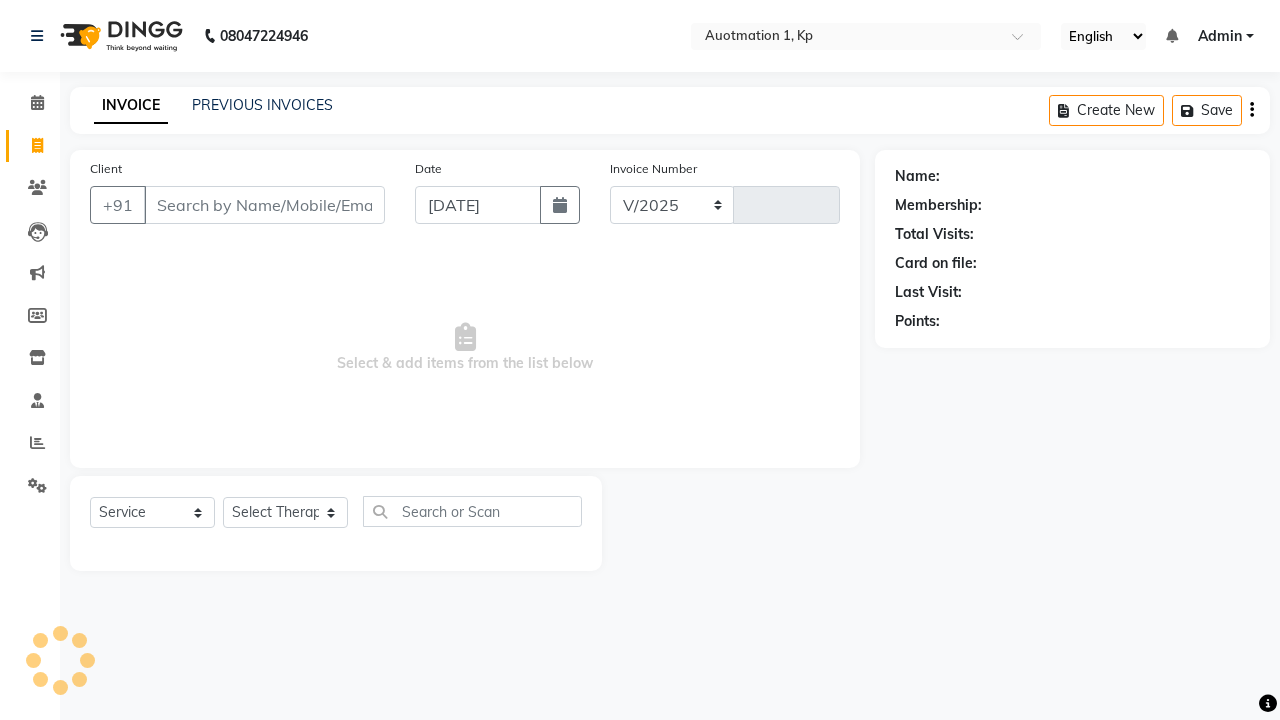 select on "150" 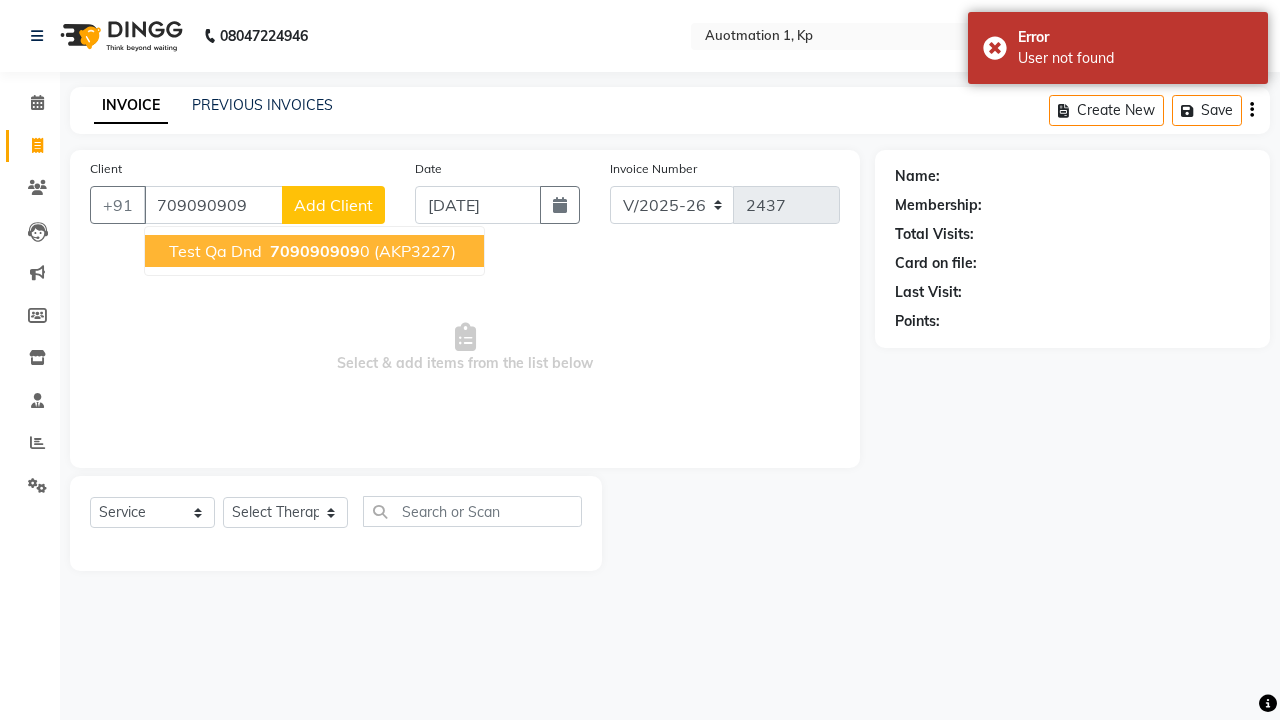 click on "709090909" at bounding box center [315, 251] 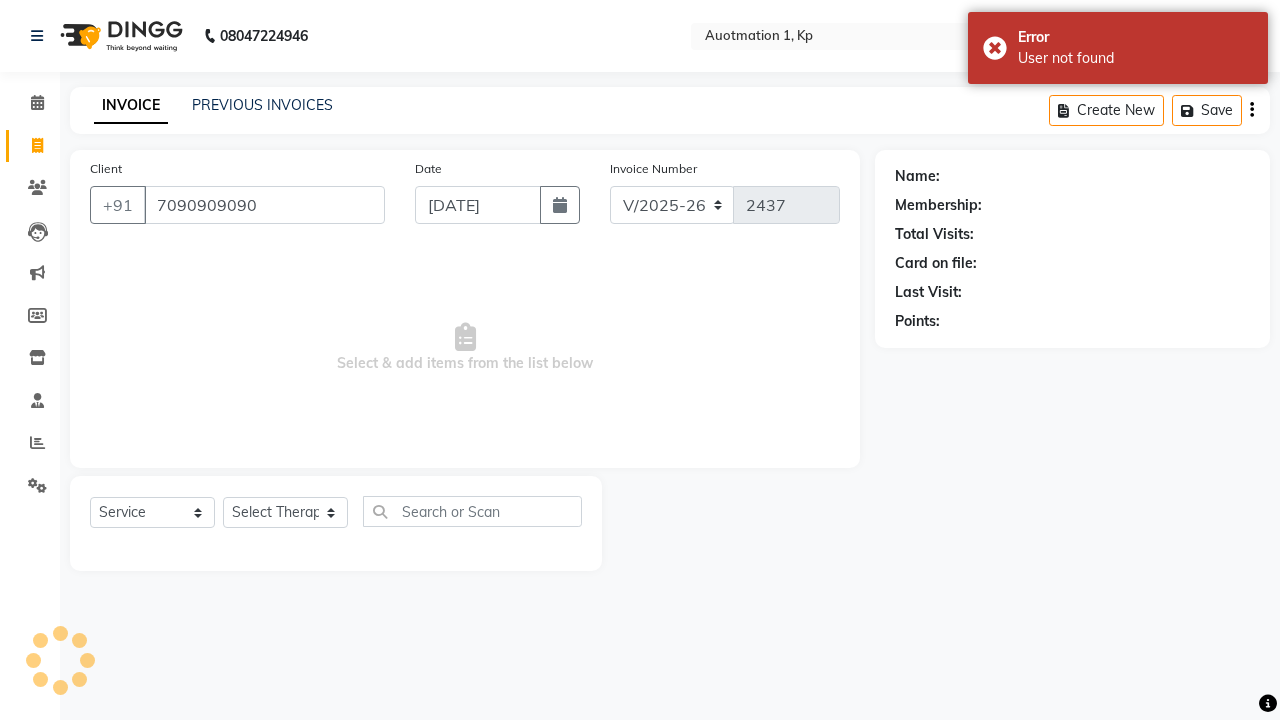 type on "7090909090" 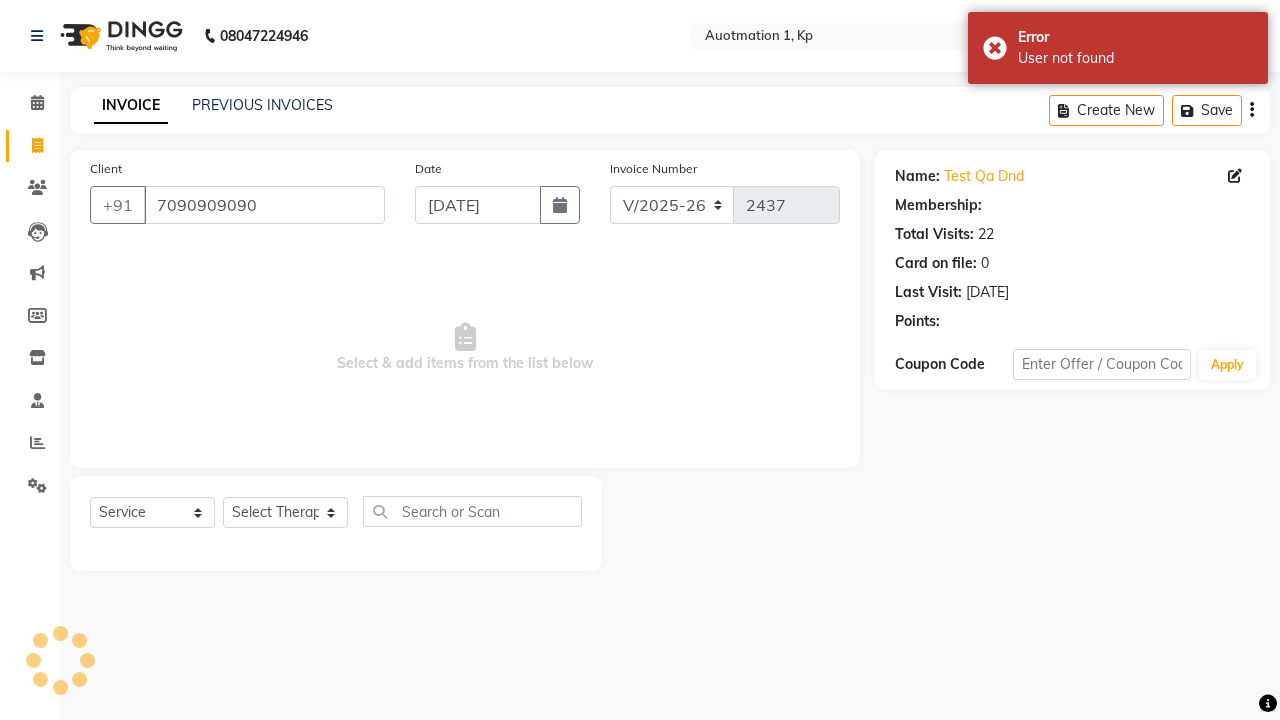 select on "1: Object" 